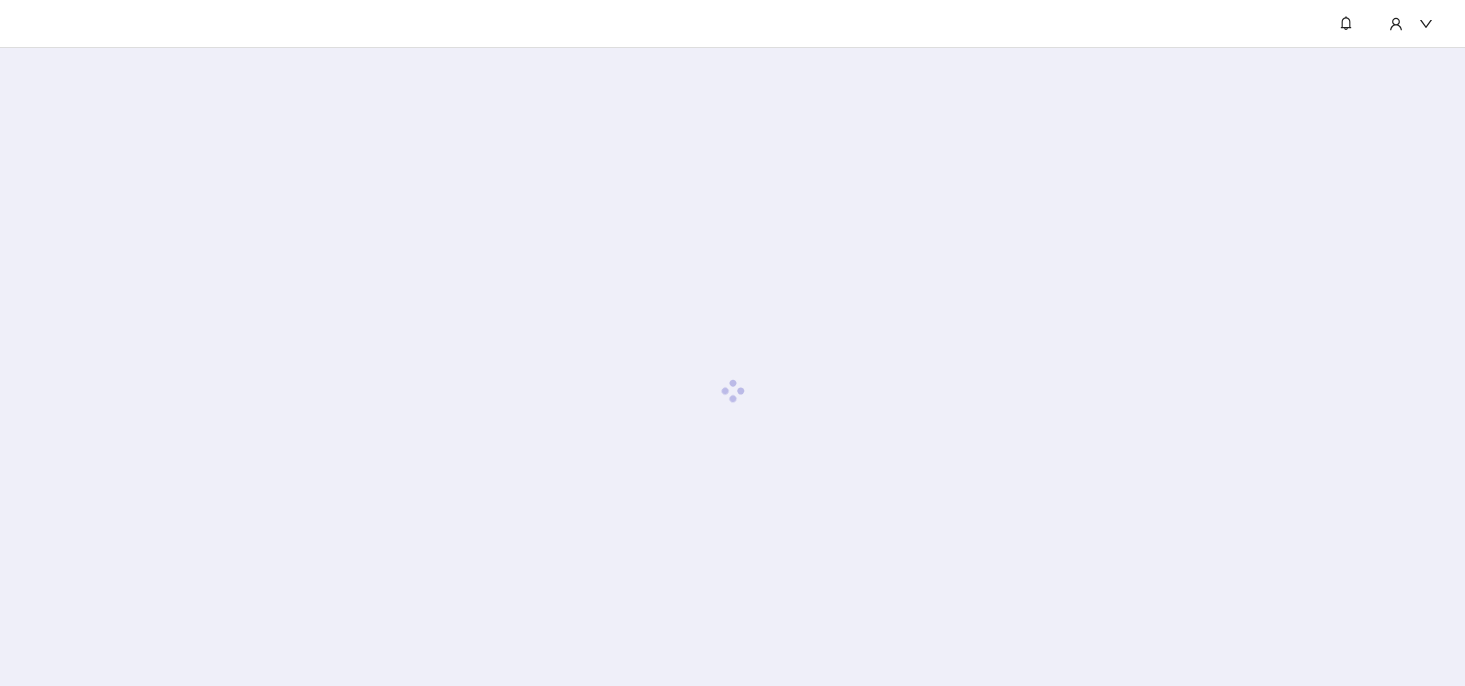 scroll, scrollTop: 0, scrollLeft: 0, axis: both 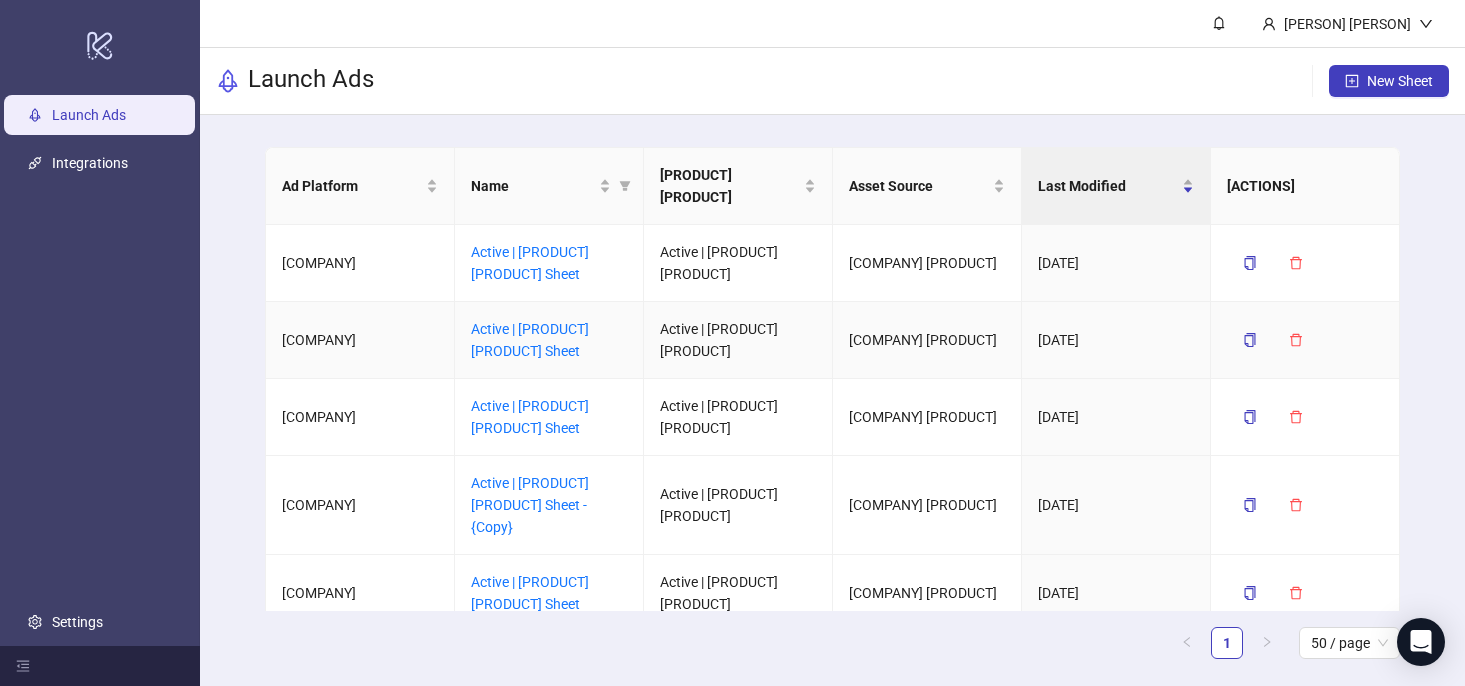 click on "Active | [PRODUCT] [PRODUCT] Sheet" at bounding box center [549, 340] 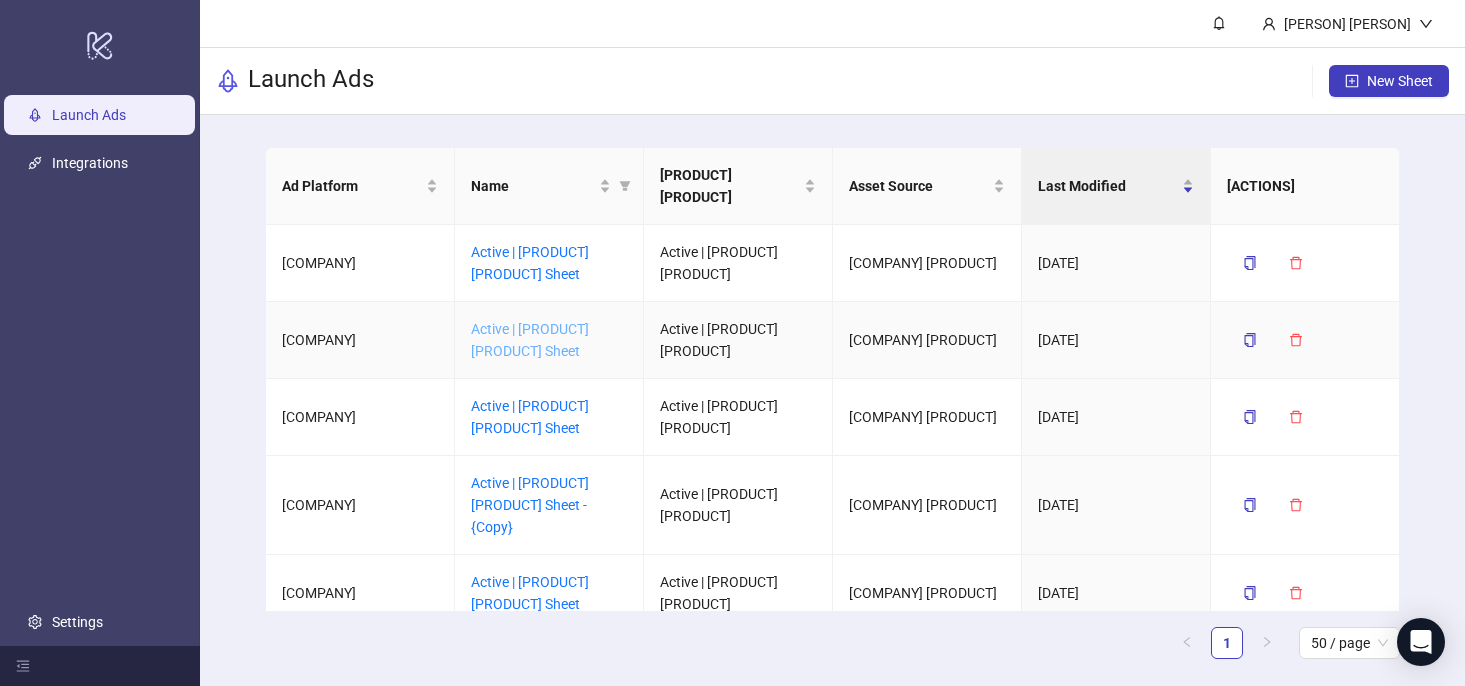 click on "Active | [PRODUCT] [PRODUCT] Sheet" at bounding box center [530, 340] 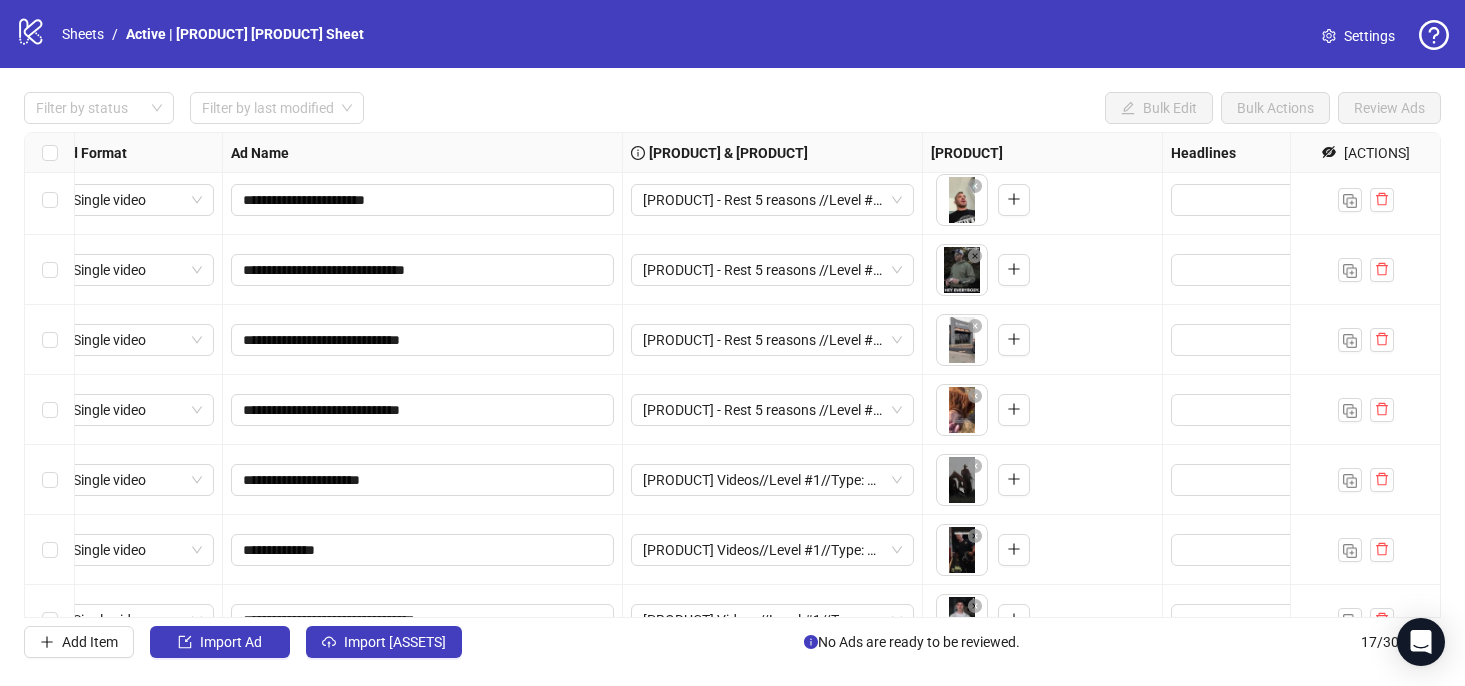 scroll, scrollTop: 148, scrollLeft: 0, axis: vertical 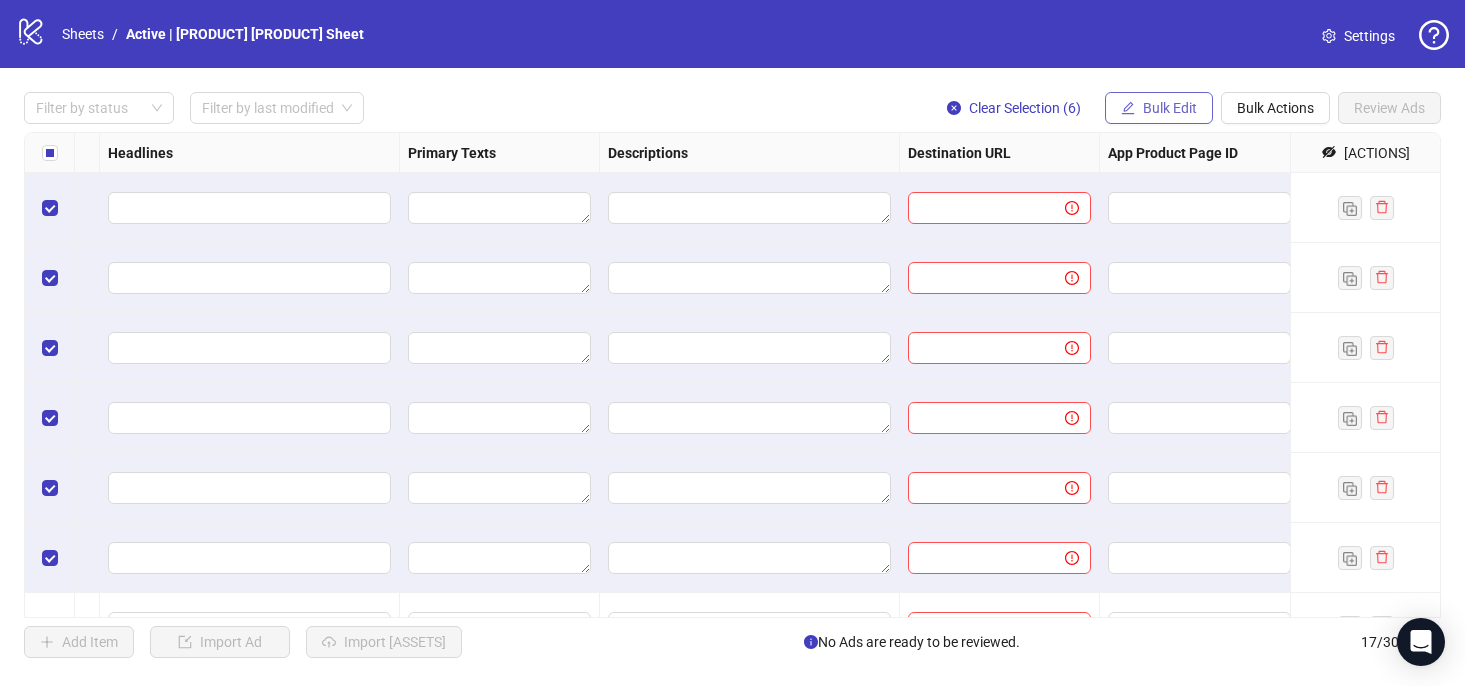 click on "Bulk Edit" at bounding box center (1159, 108) 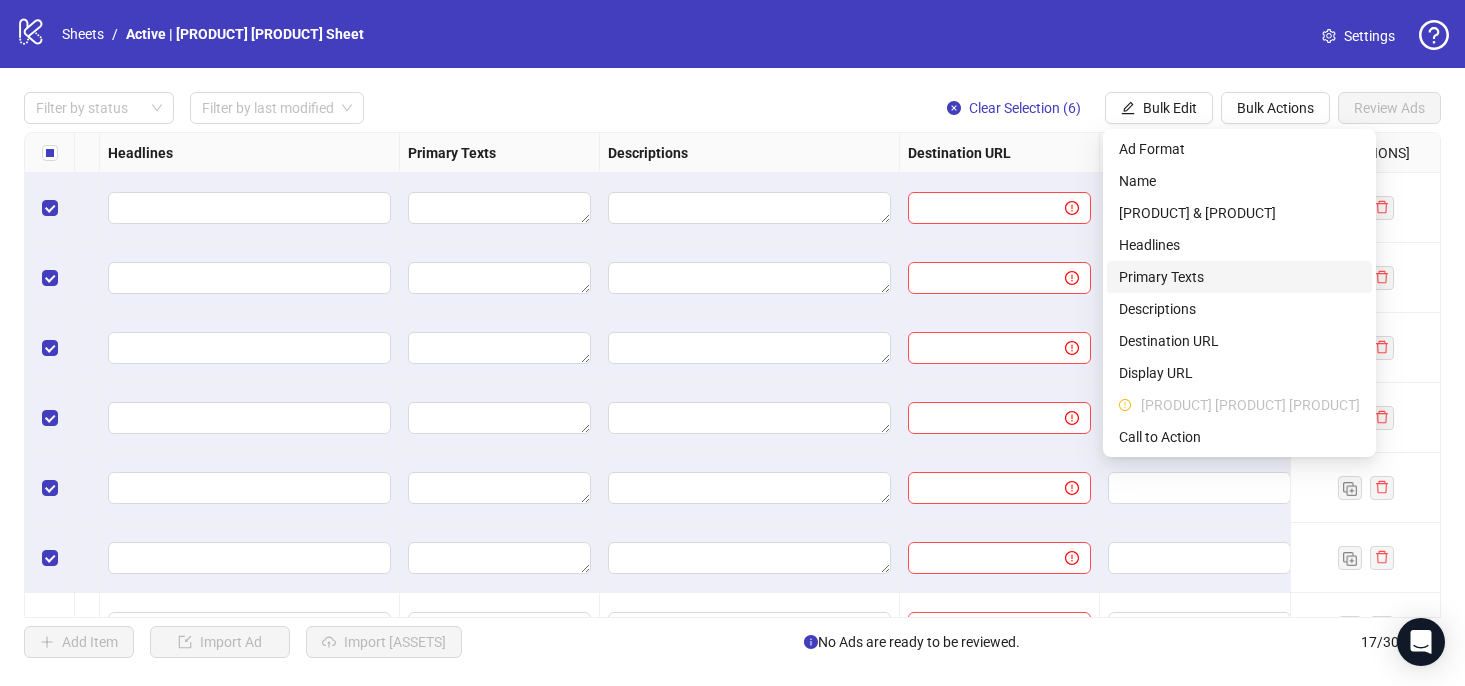 click on "Primary Texts" at bounding box center [1239, 277] 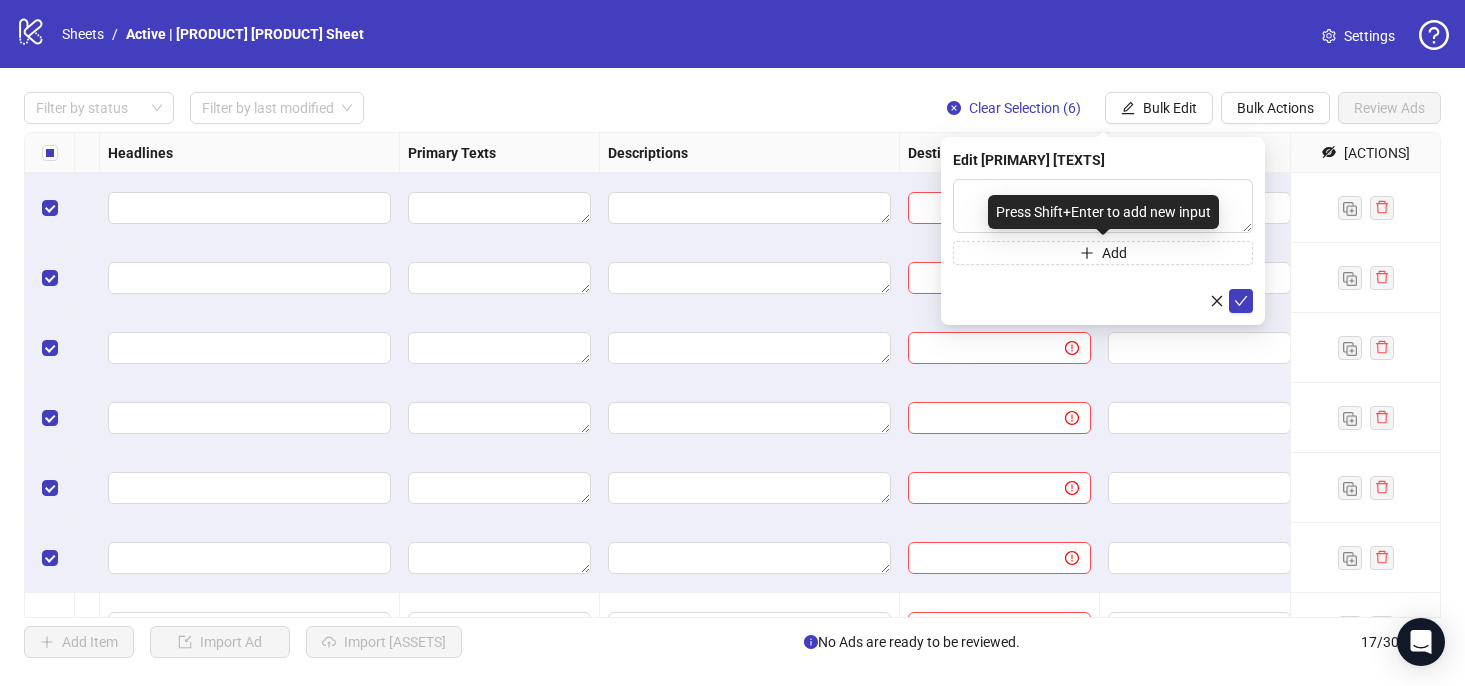 click on "Press Shift+Enter to add new input" at bounding box center [1103, 212] 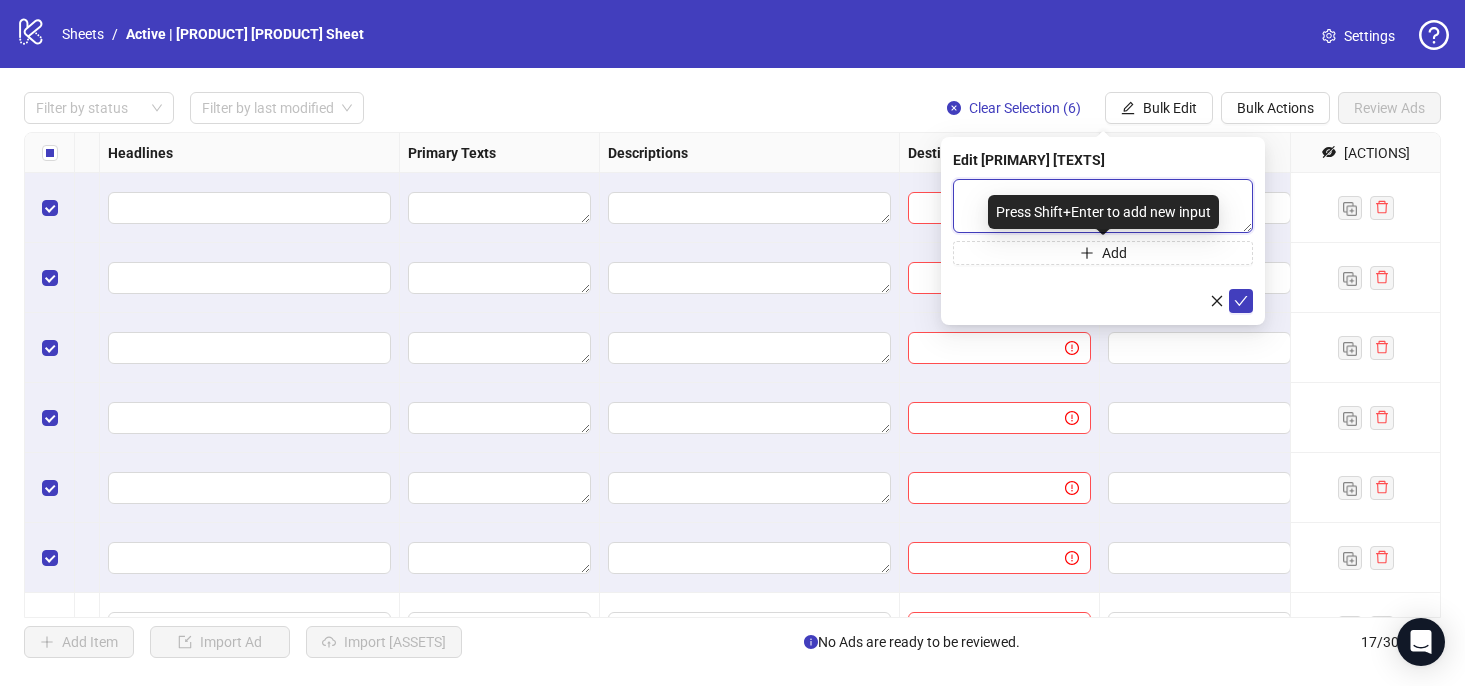 click at bounding box center (1103, 206) 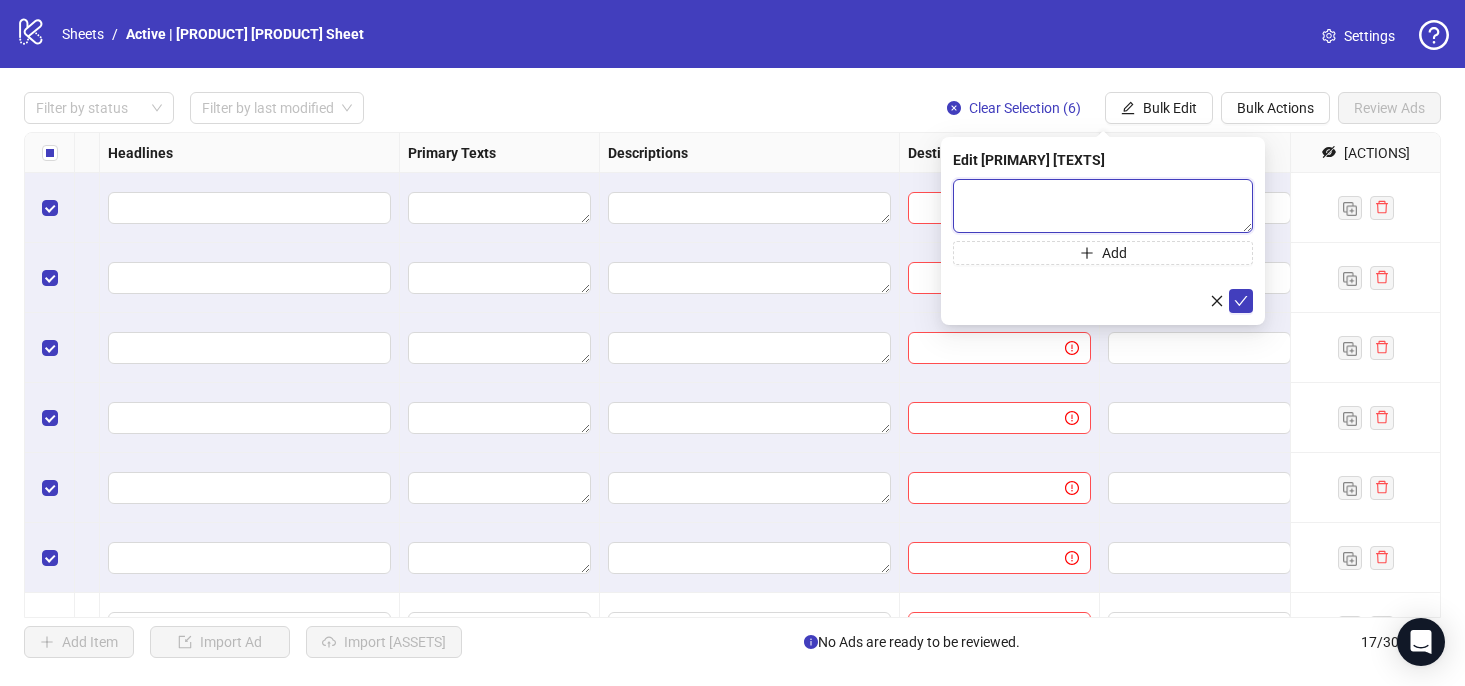 paste on "**********" 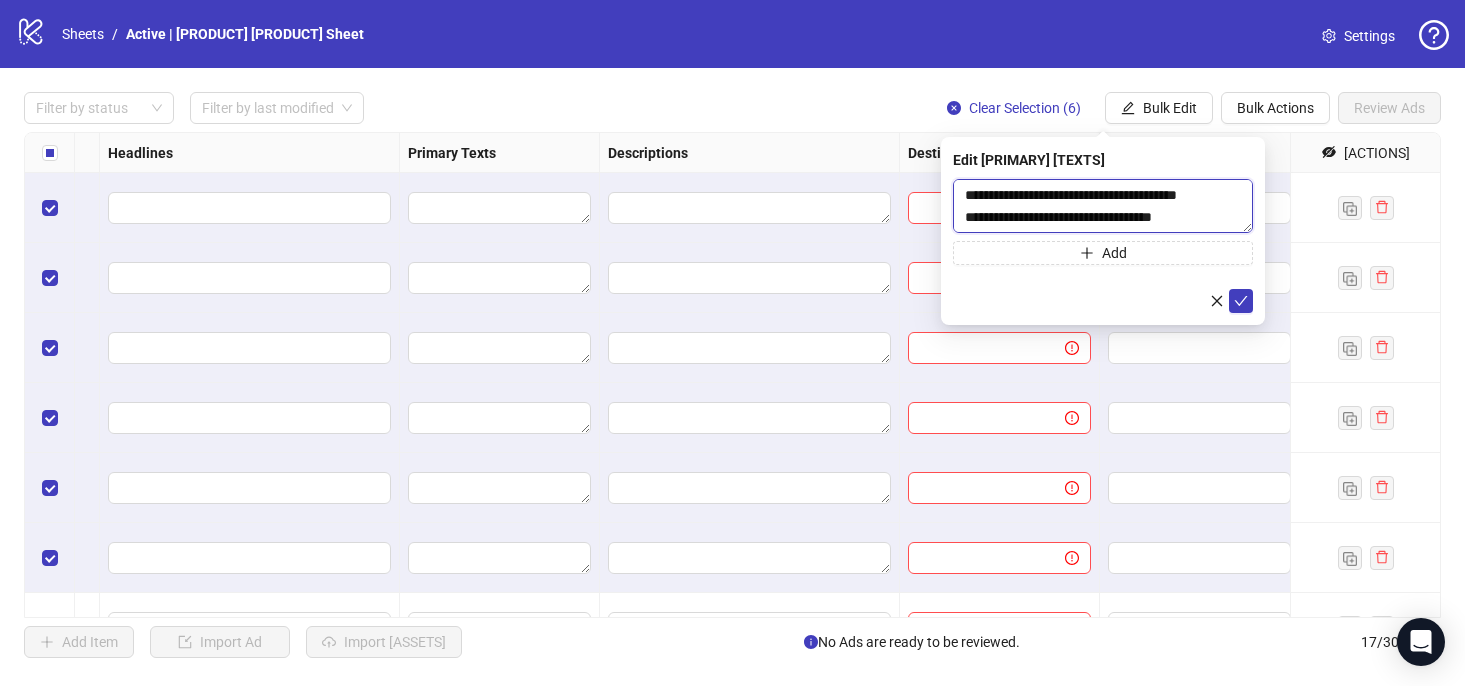 scroll, scrollTop: 15, scrollLeft: 0, axis: vertical 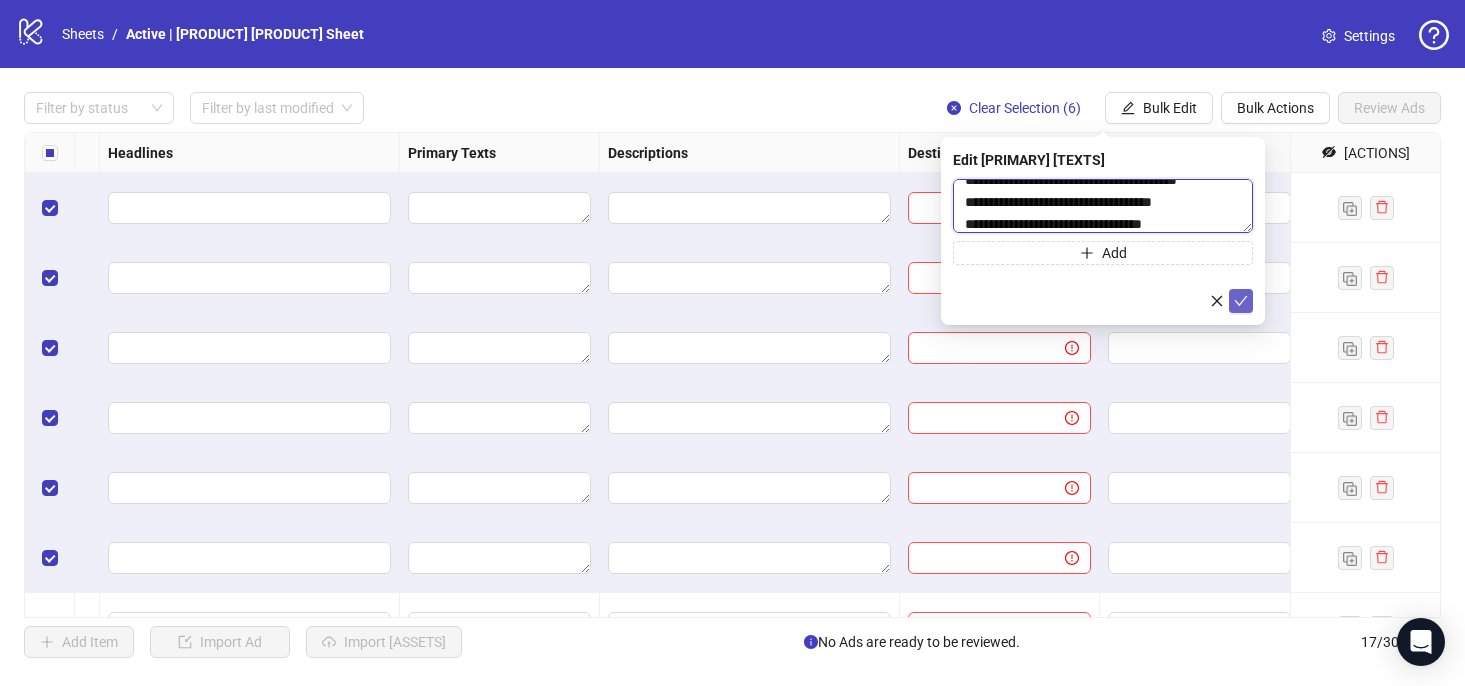 type on "**********" 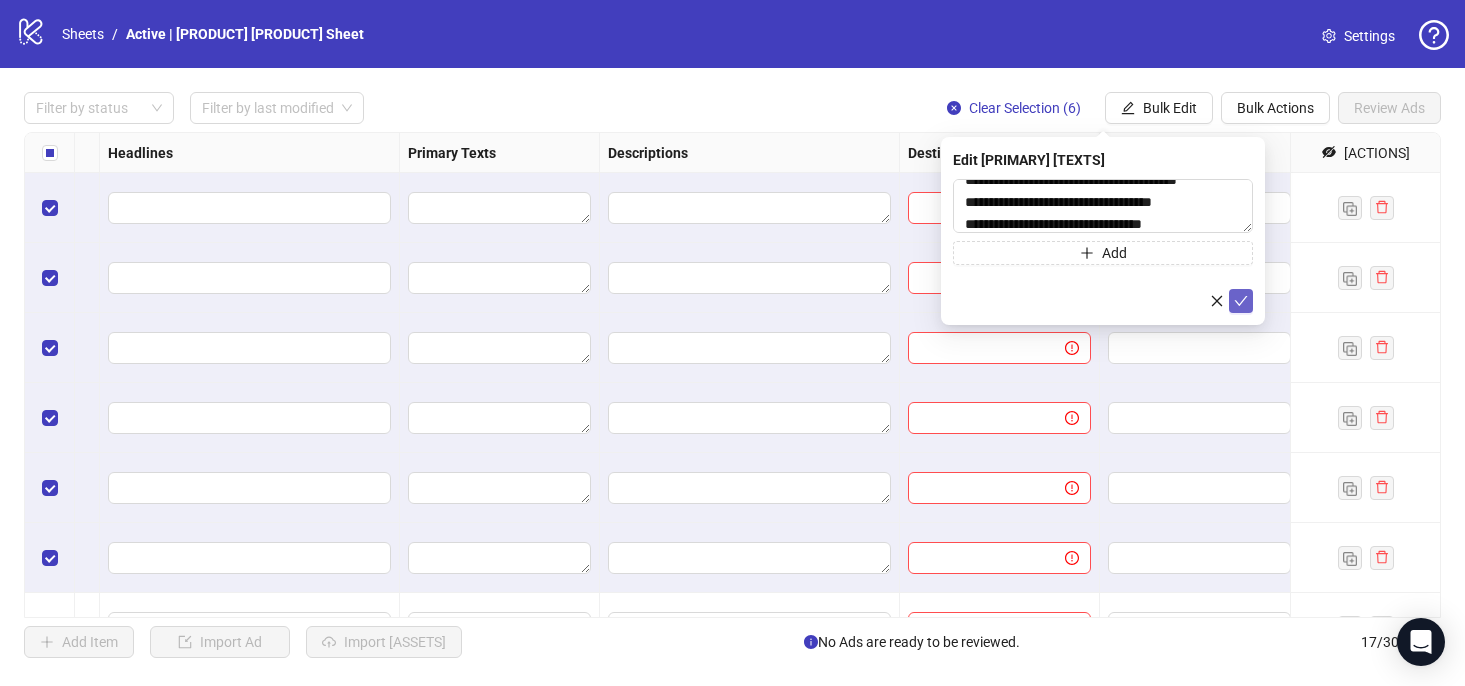 click at bounding box center [1241, 301] 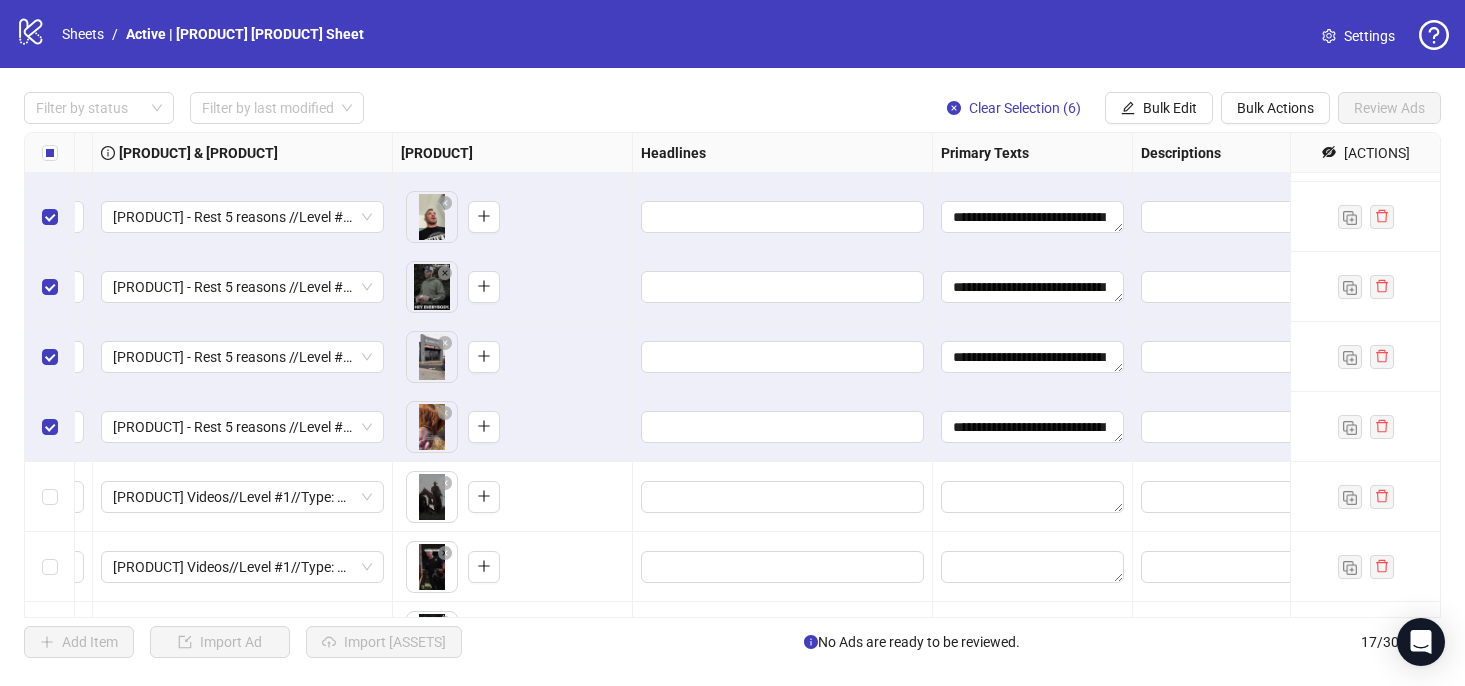 scroll, scrollTop: 131, scrollLeft: 386, axis: both 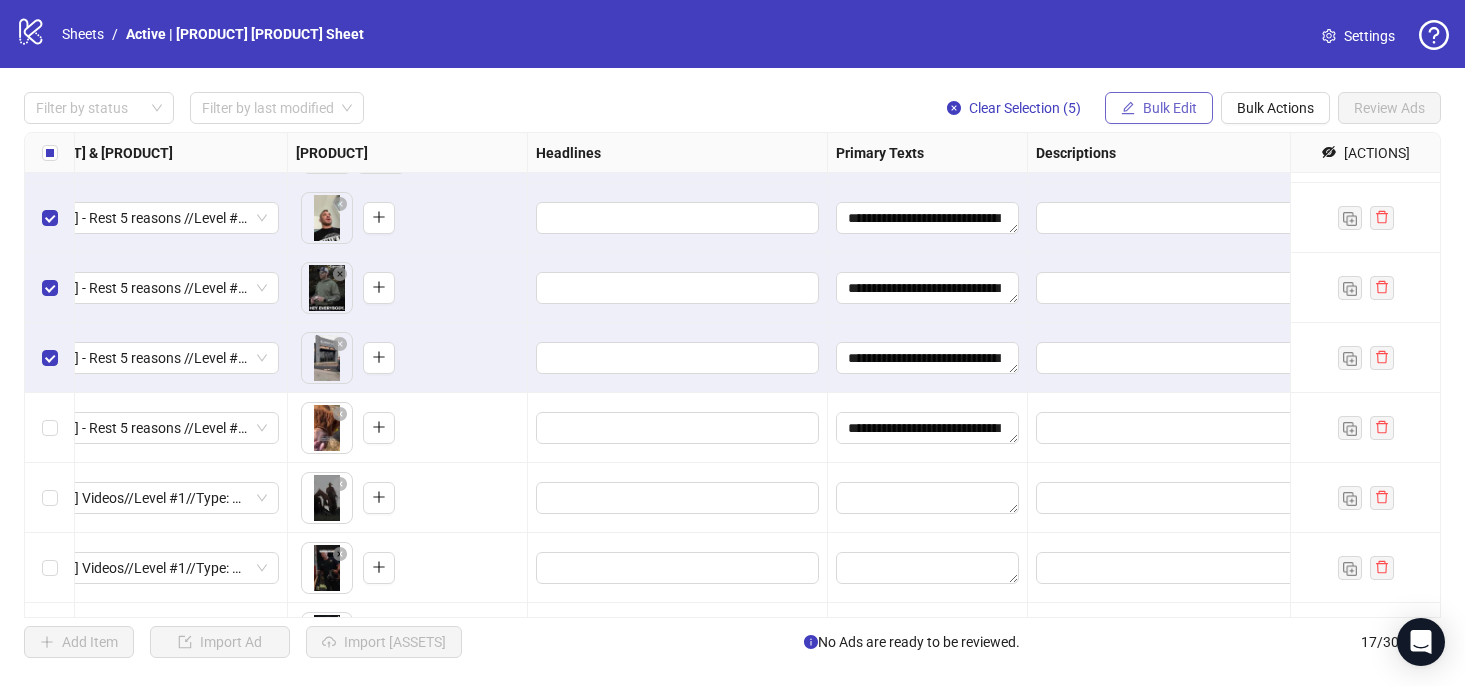 click on "Bulk Edit" at bounding box center [1170, 108] 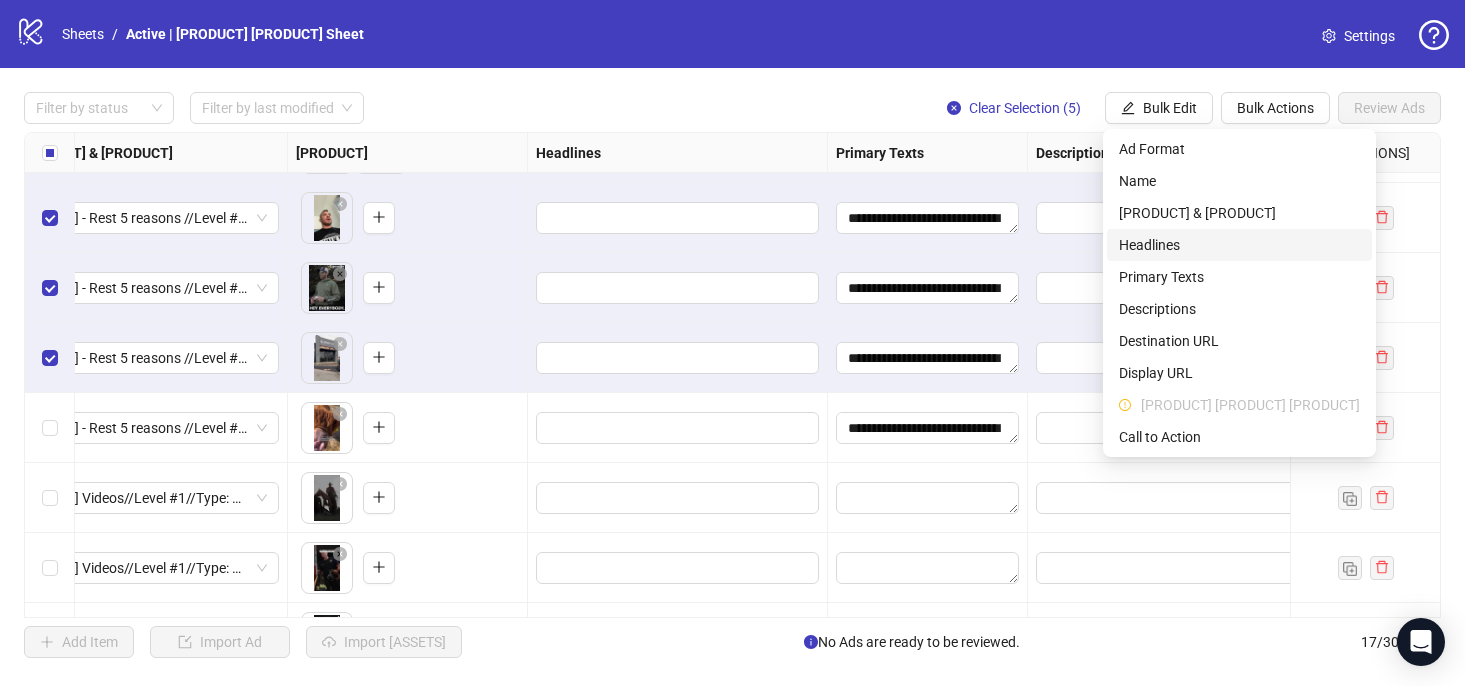 click on "Headlines" at bounding box center [1239, 245] 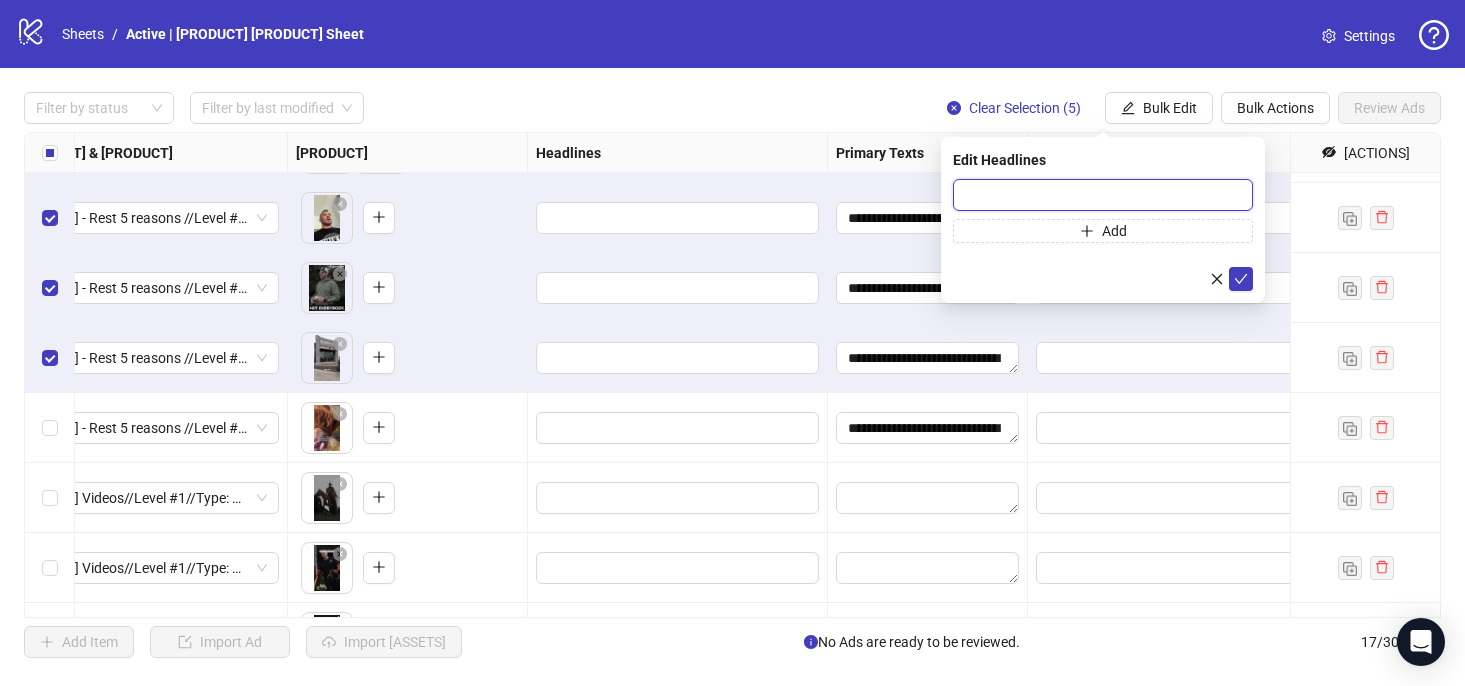 click at bounding box center [1103, 195] 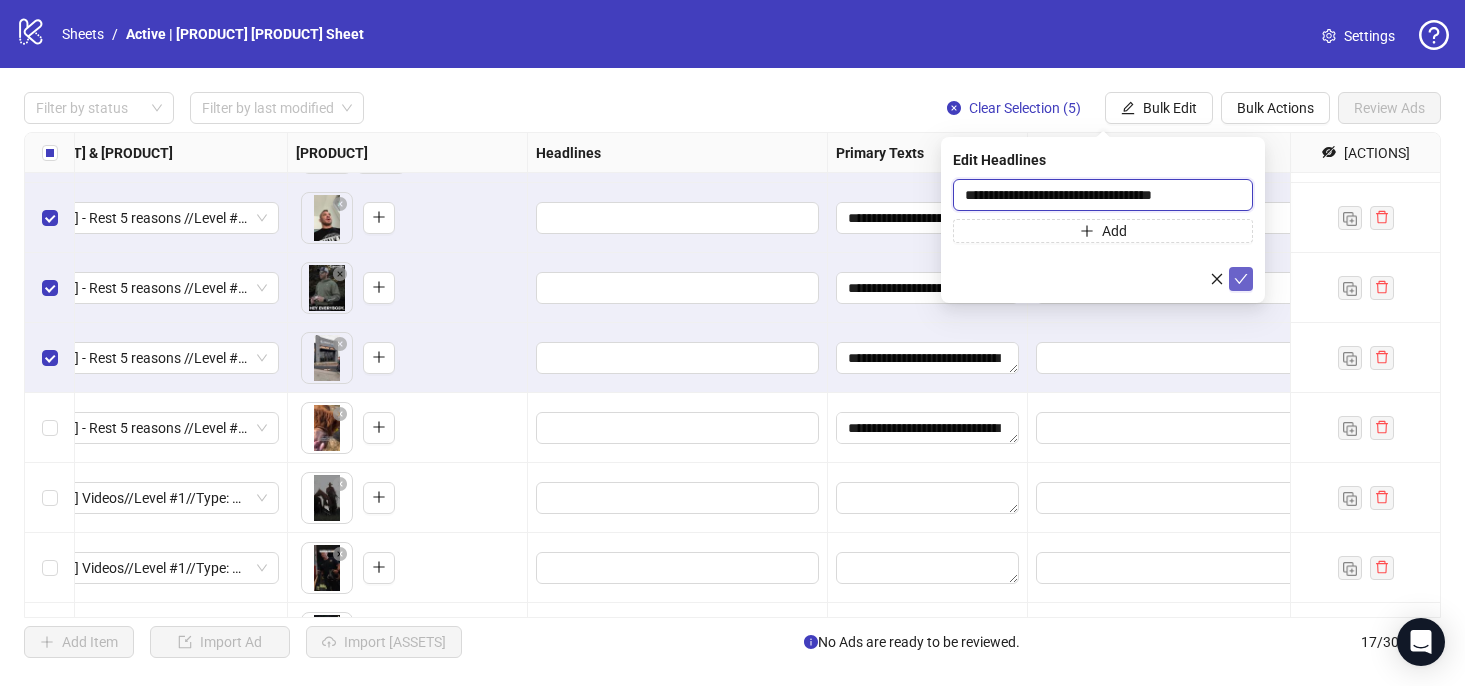 type on "**********" 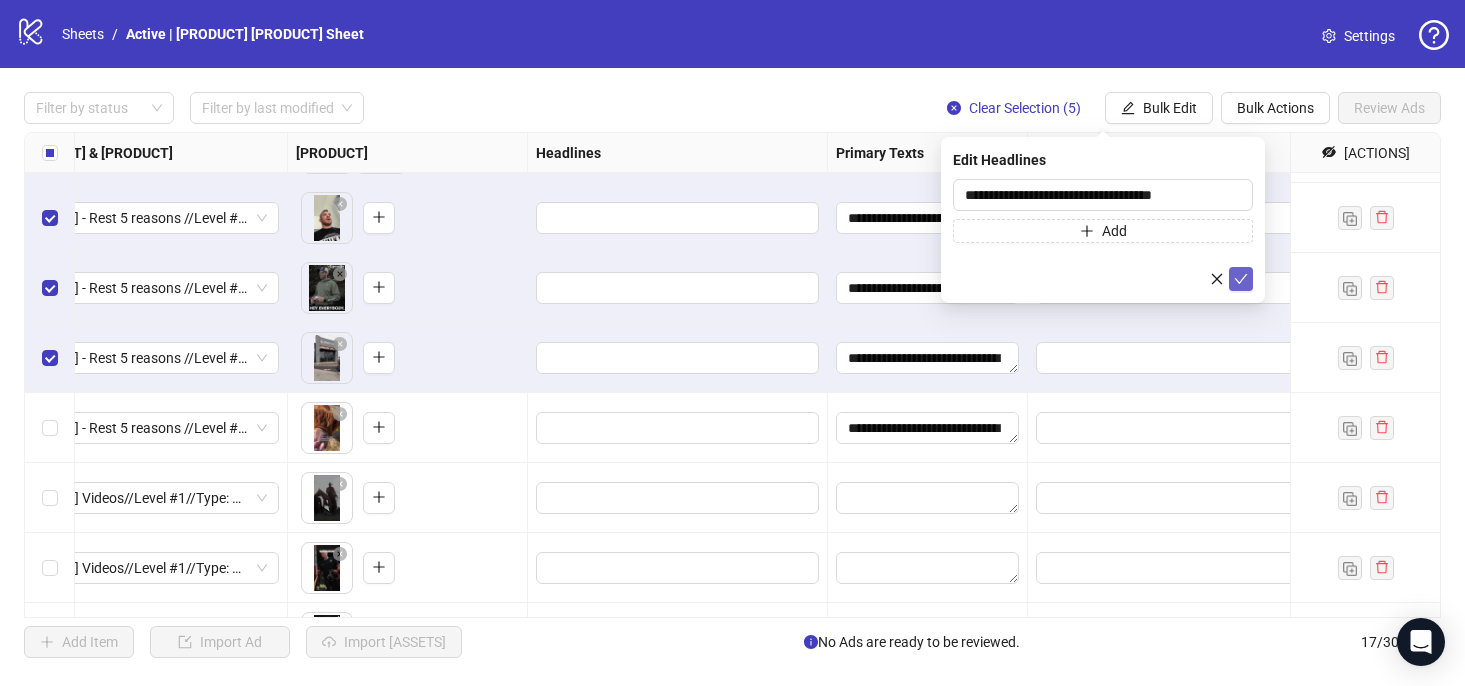 click at bounding box center (1241, 279) 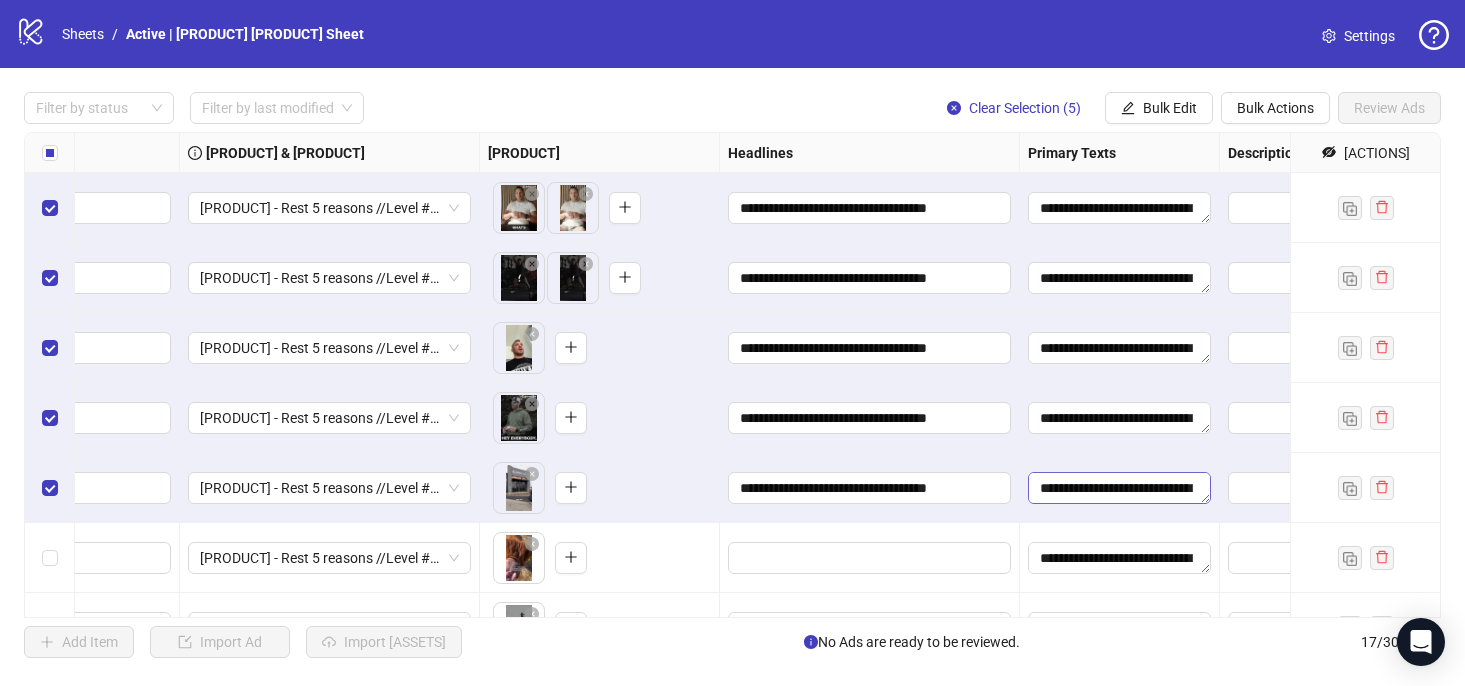scroll, scrollTop: 0, scrollLeft: 405, axis: horizontal 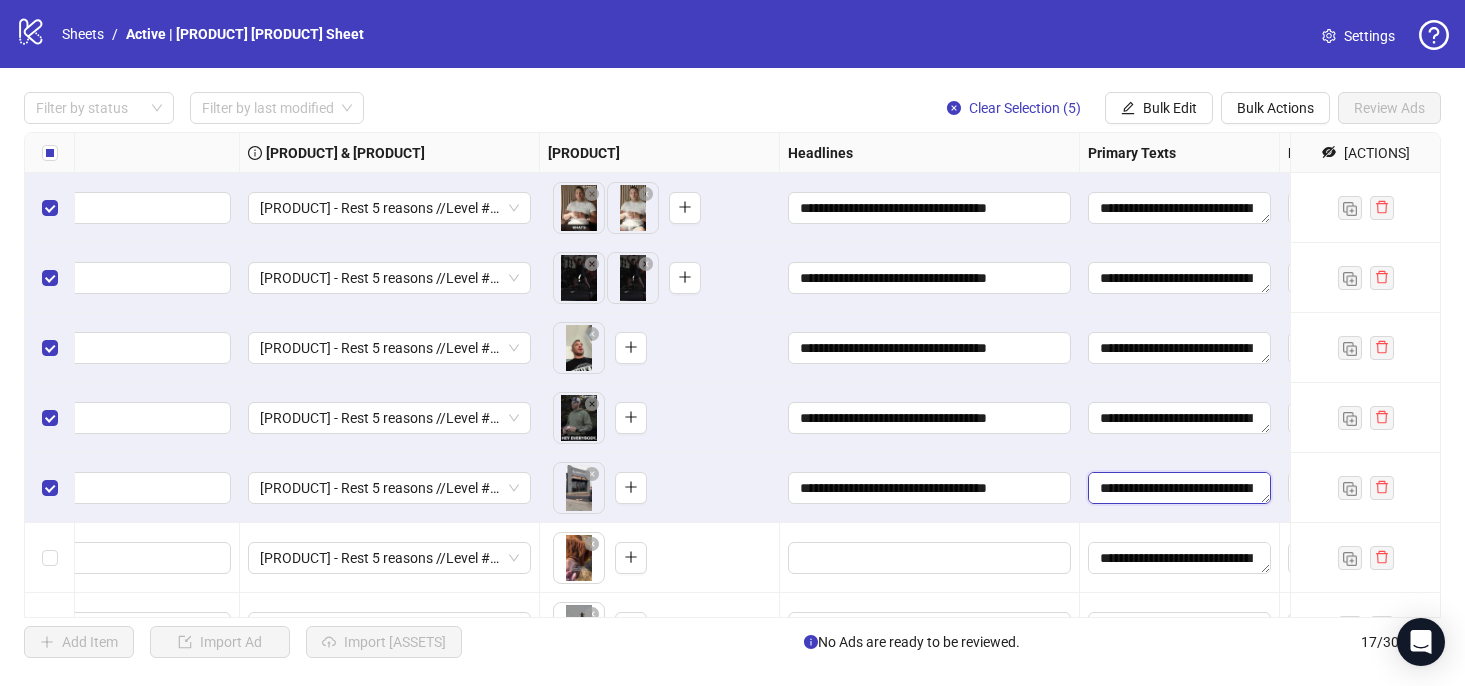 click on "**********" at bounding box center [1179, 488] 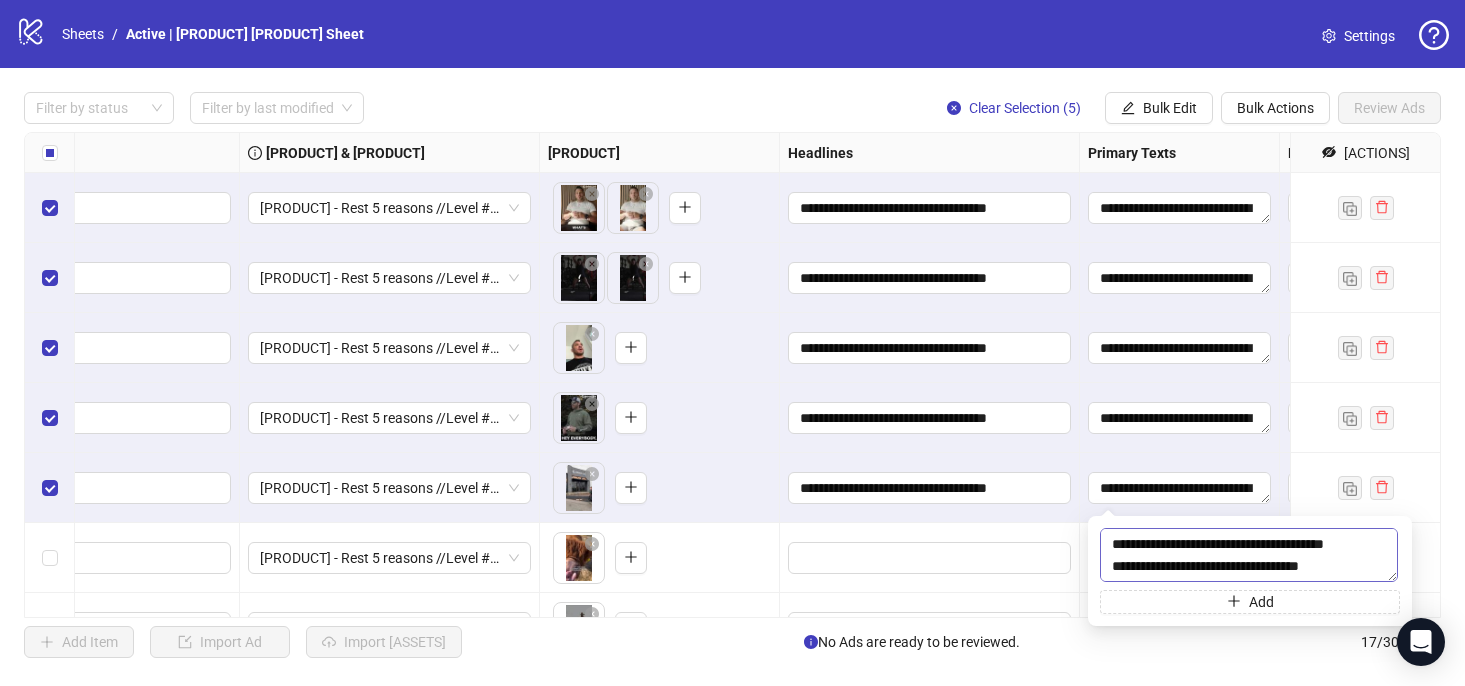 drag, startPoint x: 1310, startPoint y: 544, endPoint x: 1369, endPoint y: 544, distance: 59 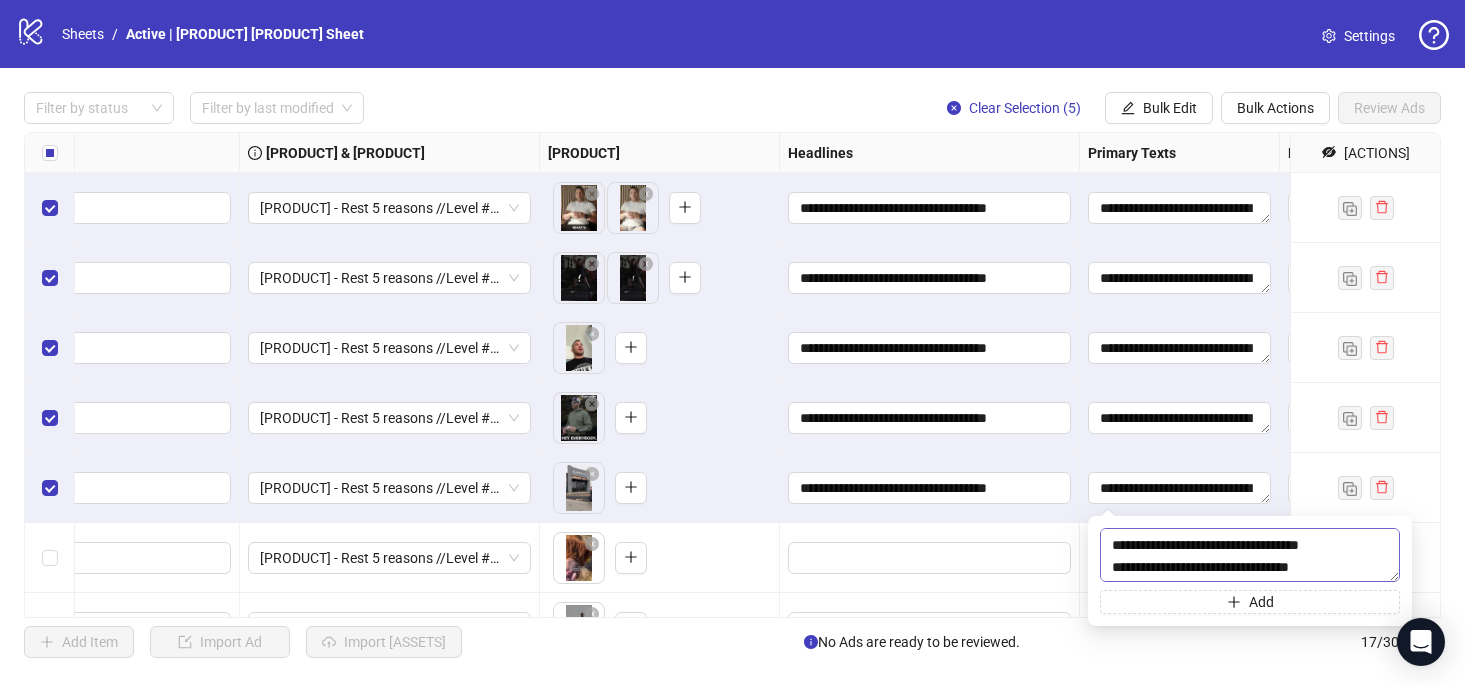 scroll, scrollTop: 22, scrollLeft: 0, axis: vertical 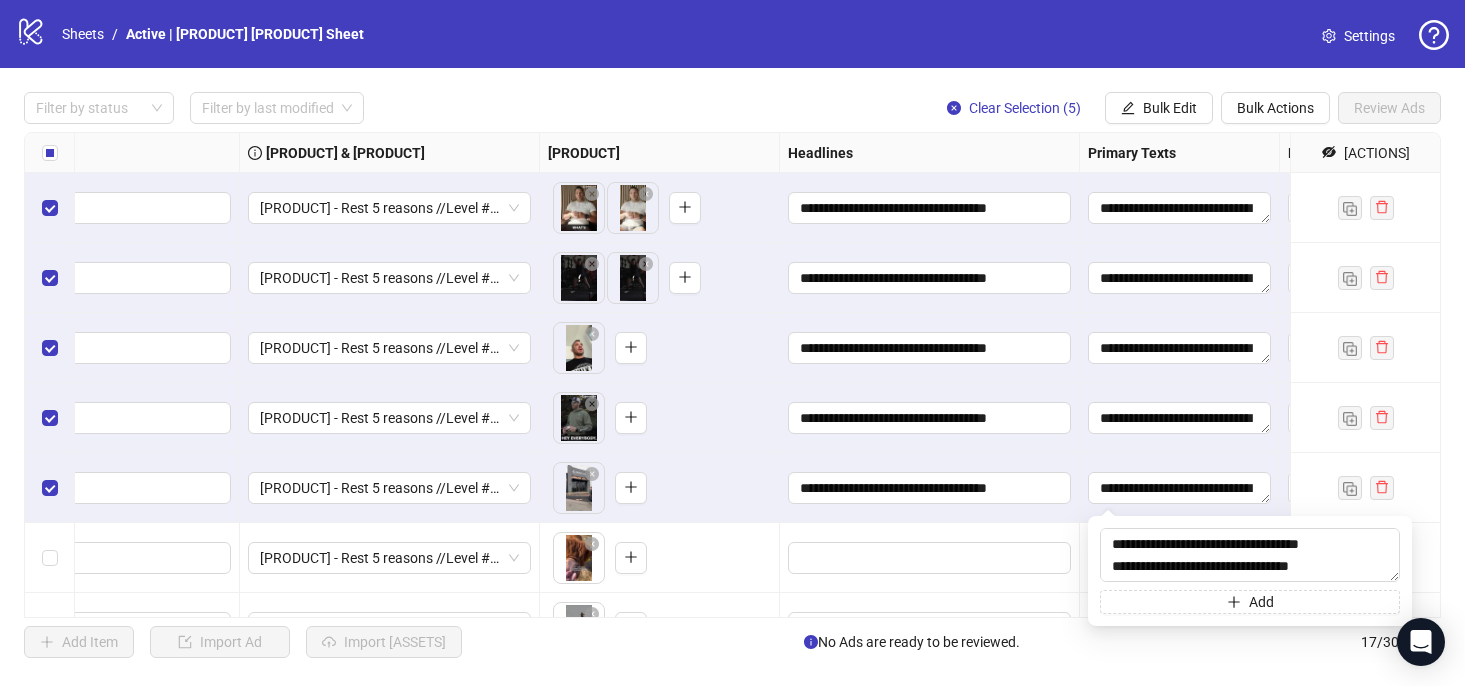 click on "**********" at bounding box center [732, 375] 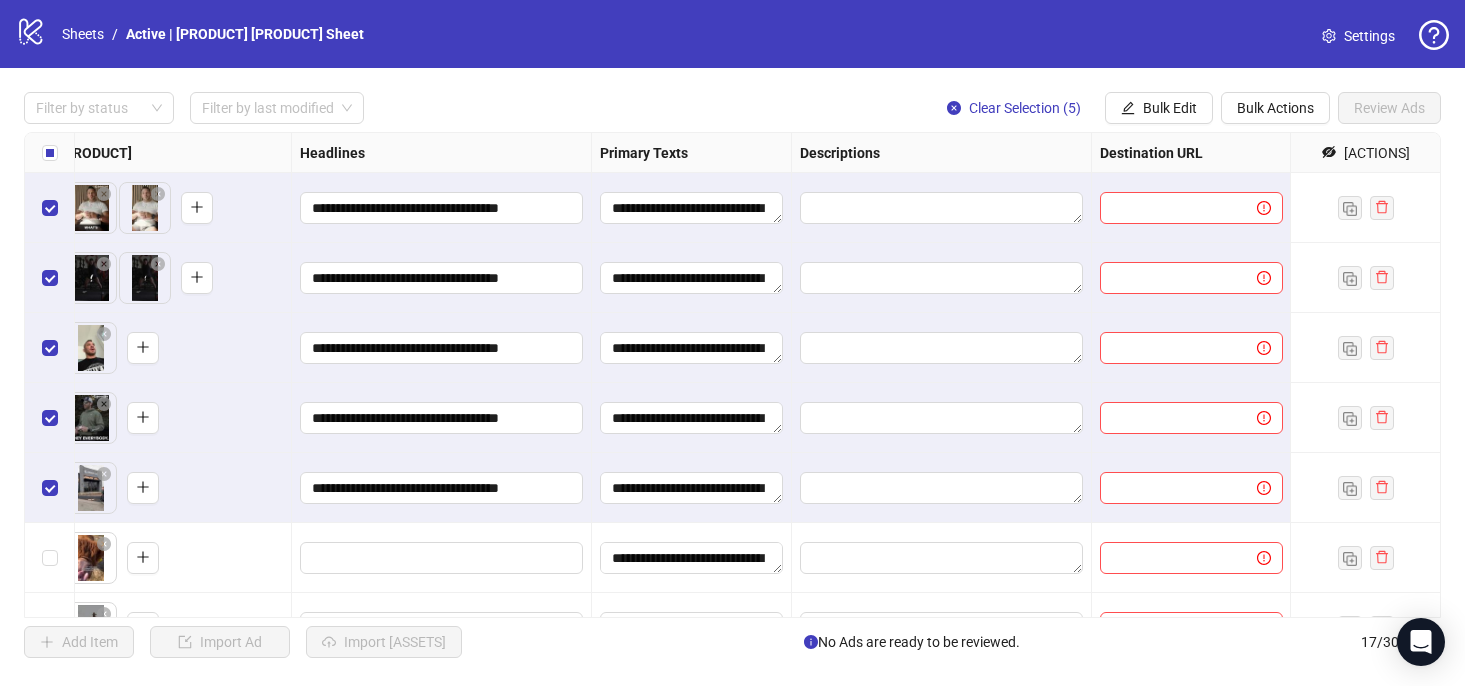 scroll, scrollTop: 0, scrollLeft: 998, axis: horizontal 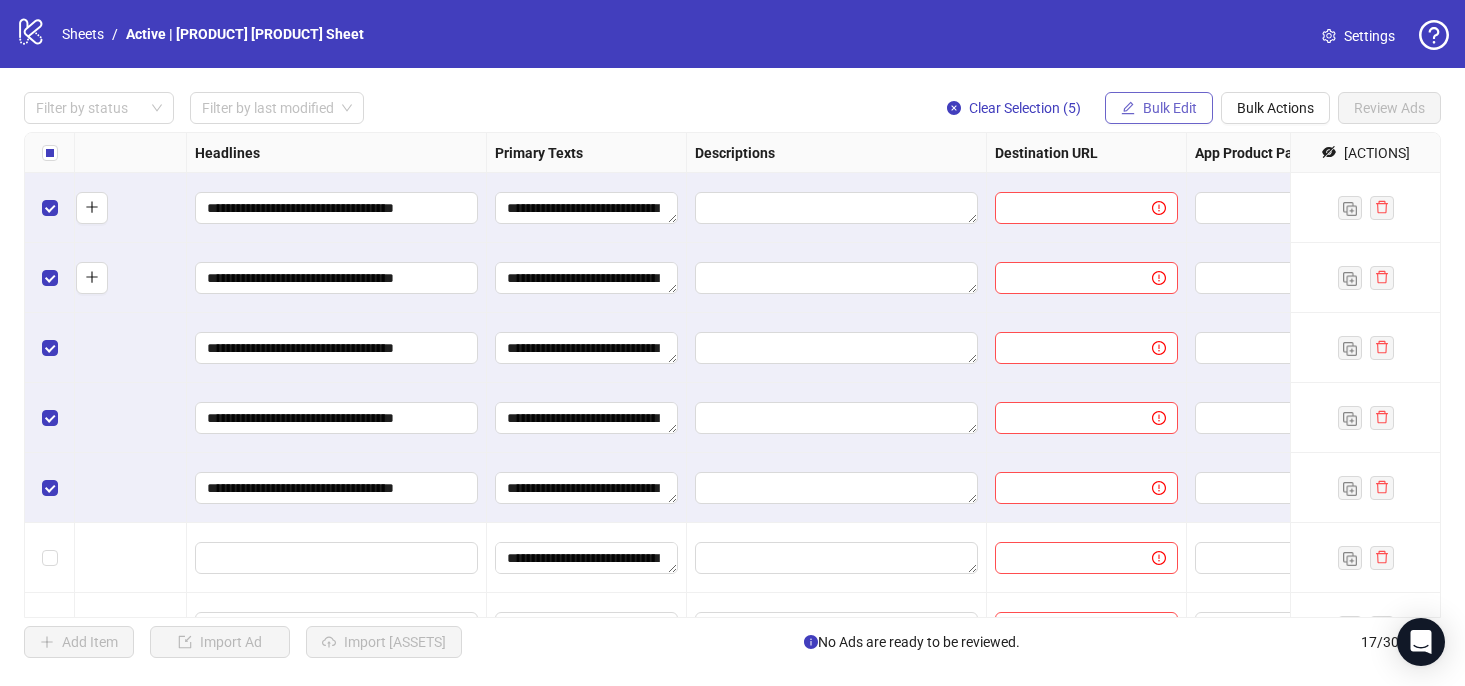 click on "Bulk Edit" at bounding box center (1170, 108) 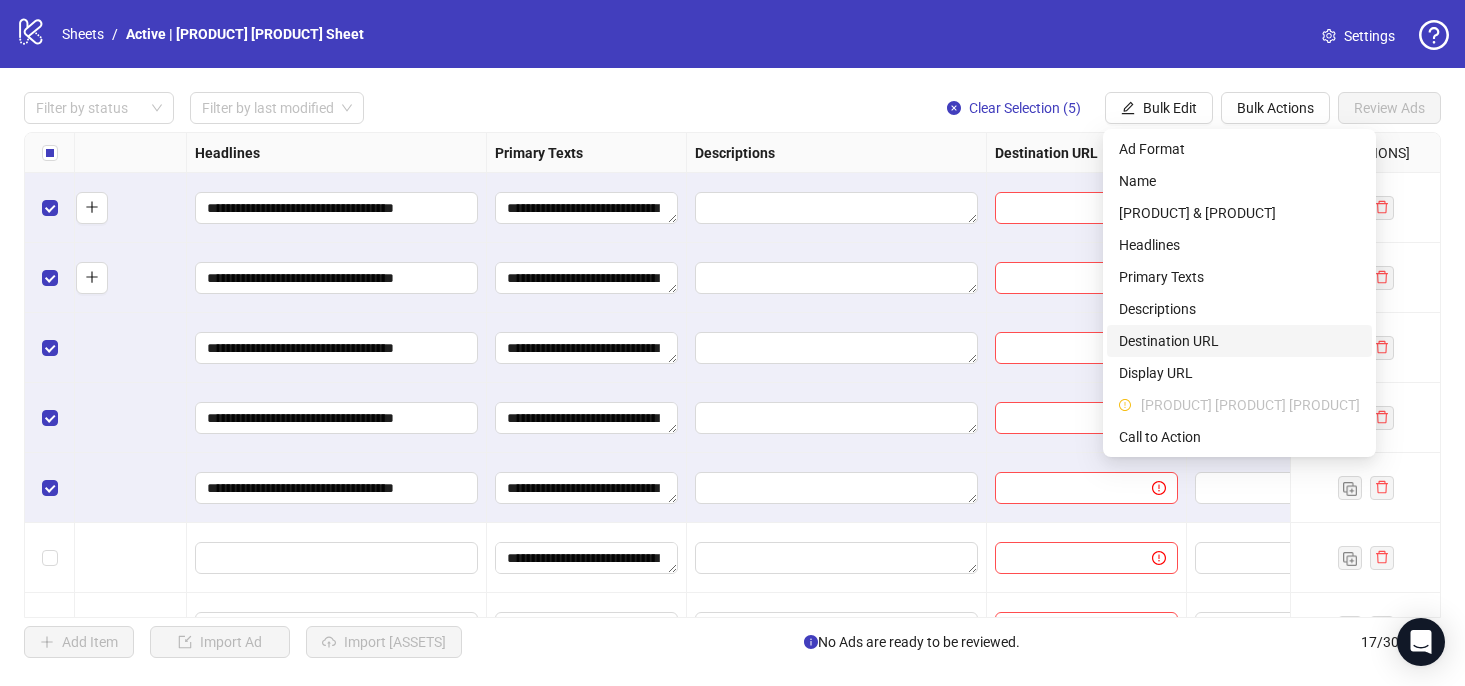 click on "Destination URL" at bounding box center (1239, 341) 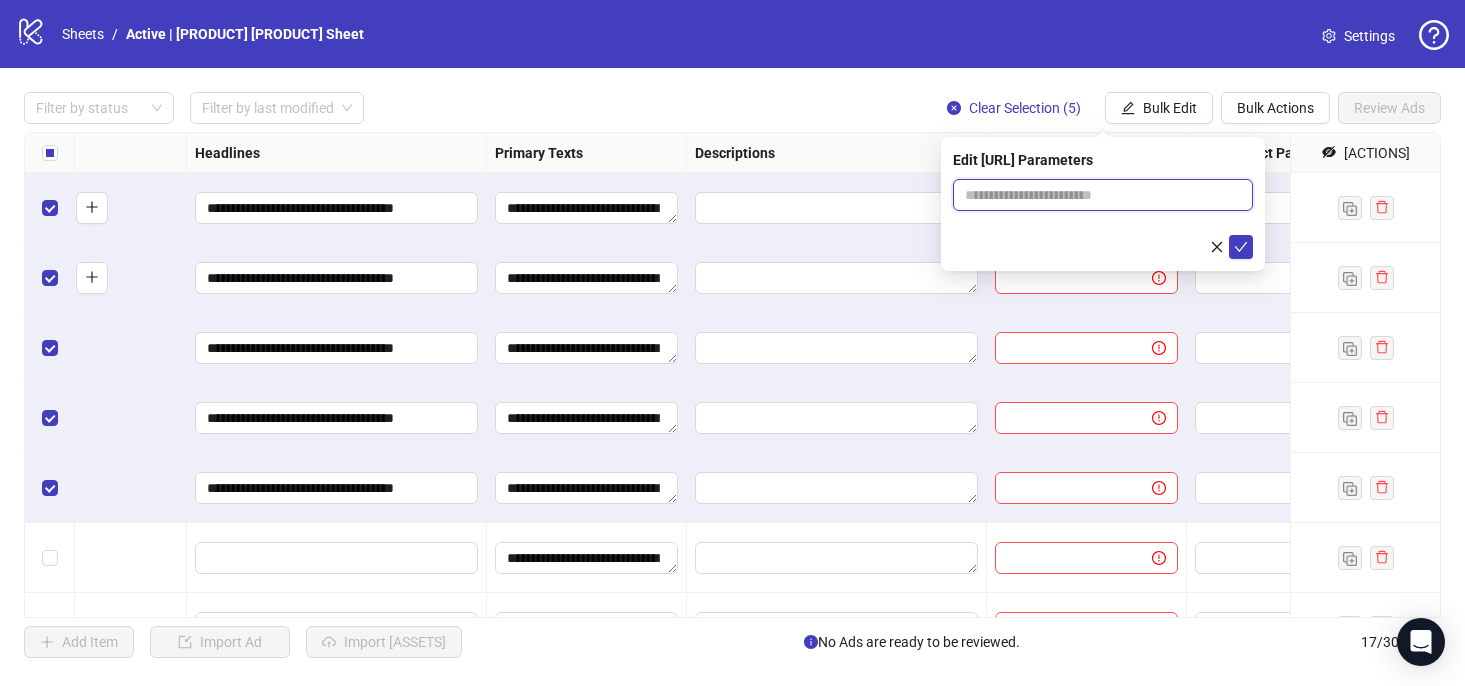 click at bounding box center [1095, 195] 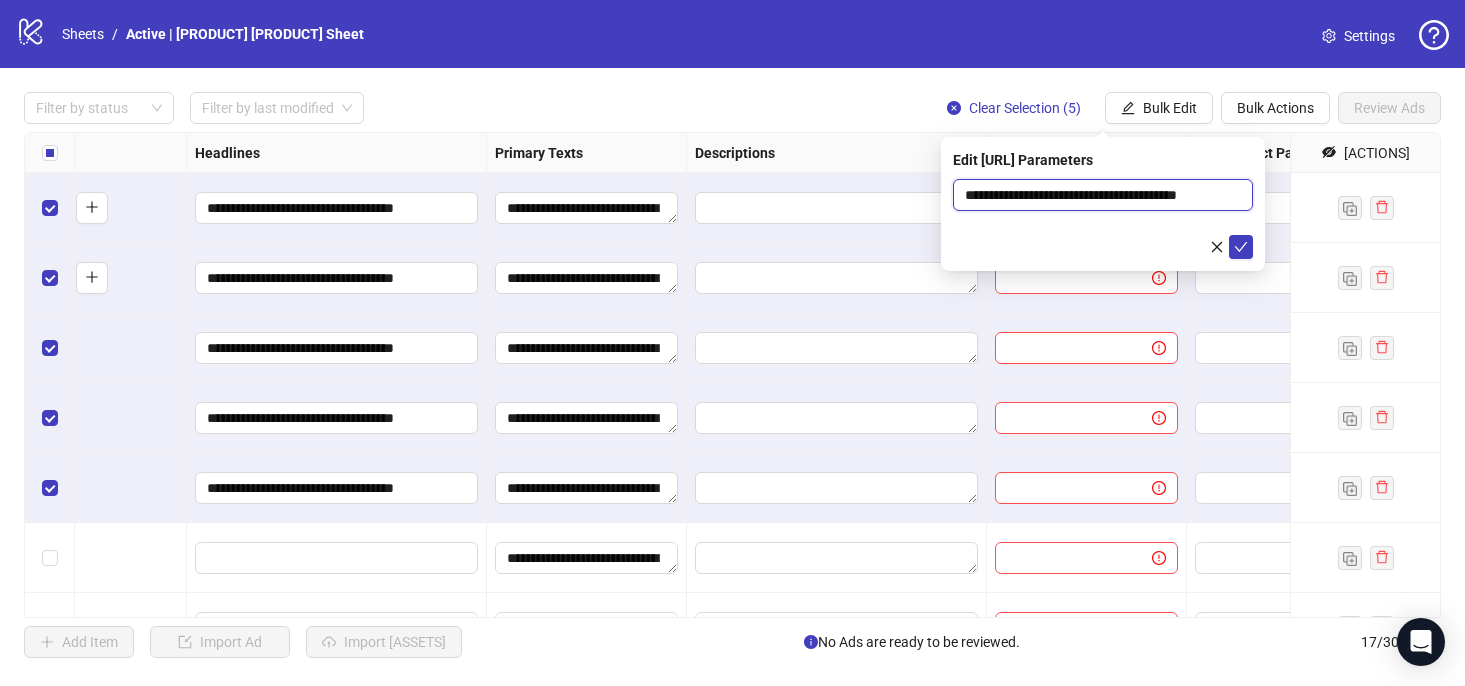 scroll, scrollTop: 0, scrollLeft: 18, axis: horizontal 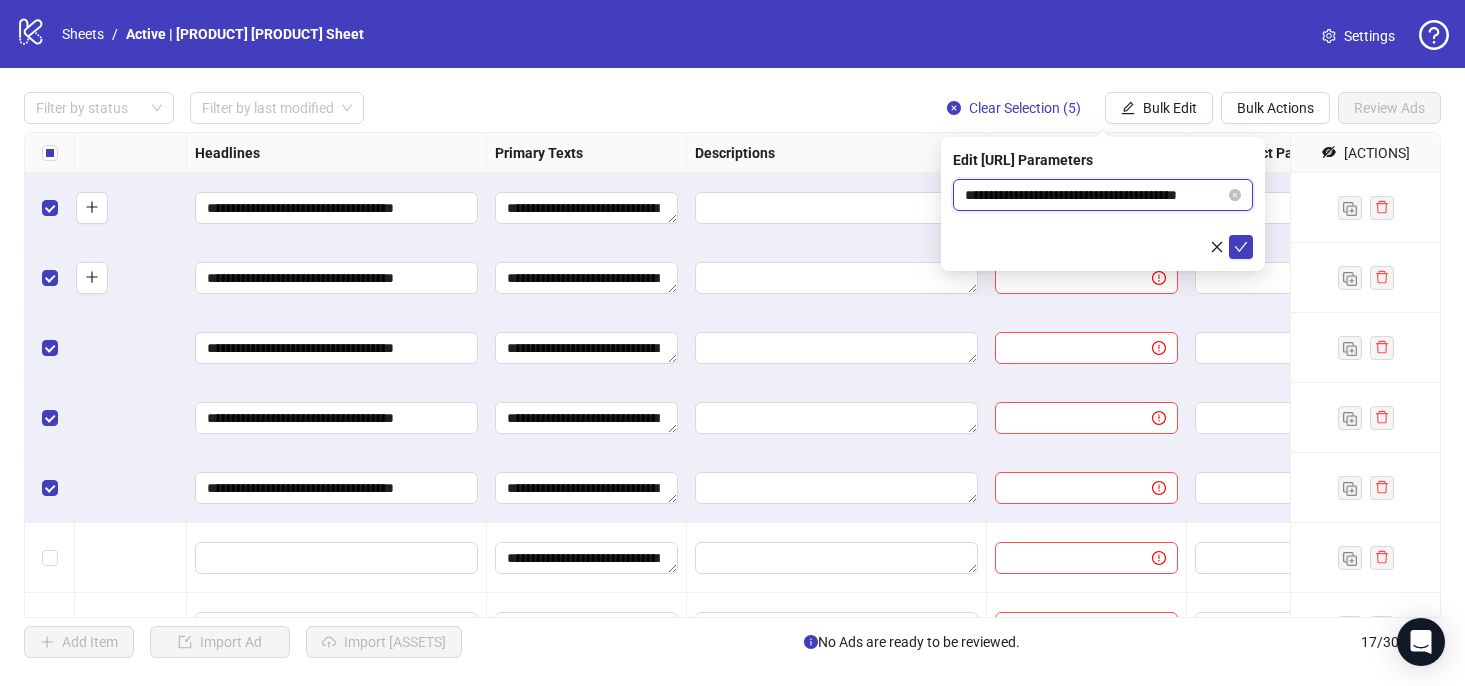 type on "**********" 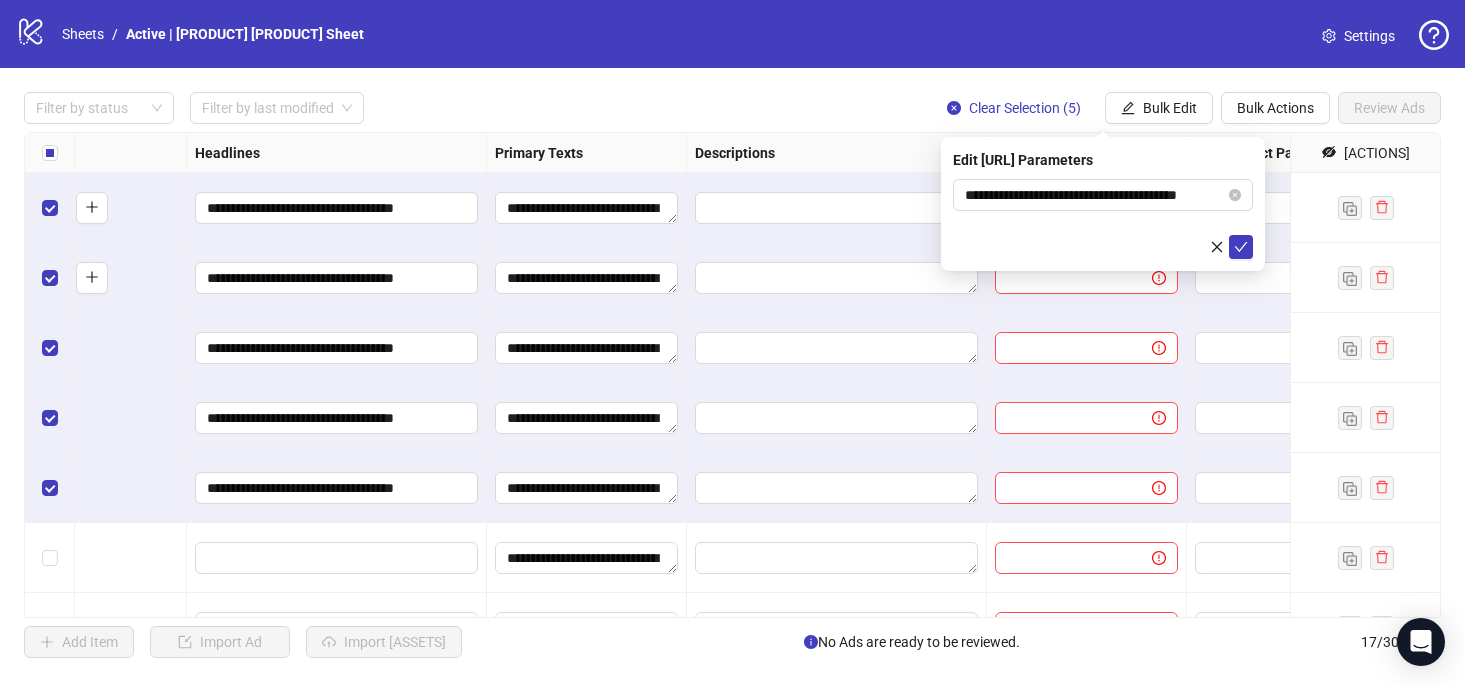 click on "**********" at bounding box center (1103, 219) 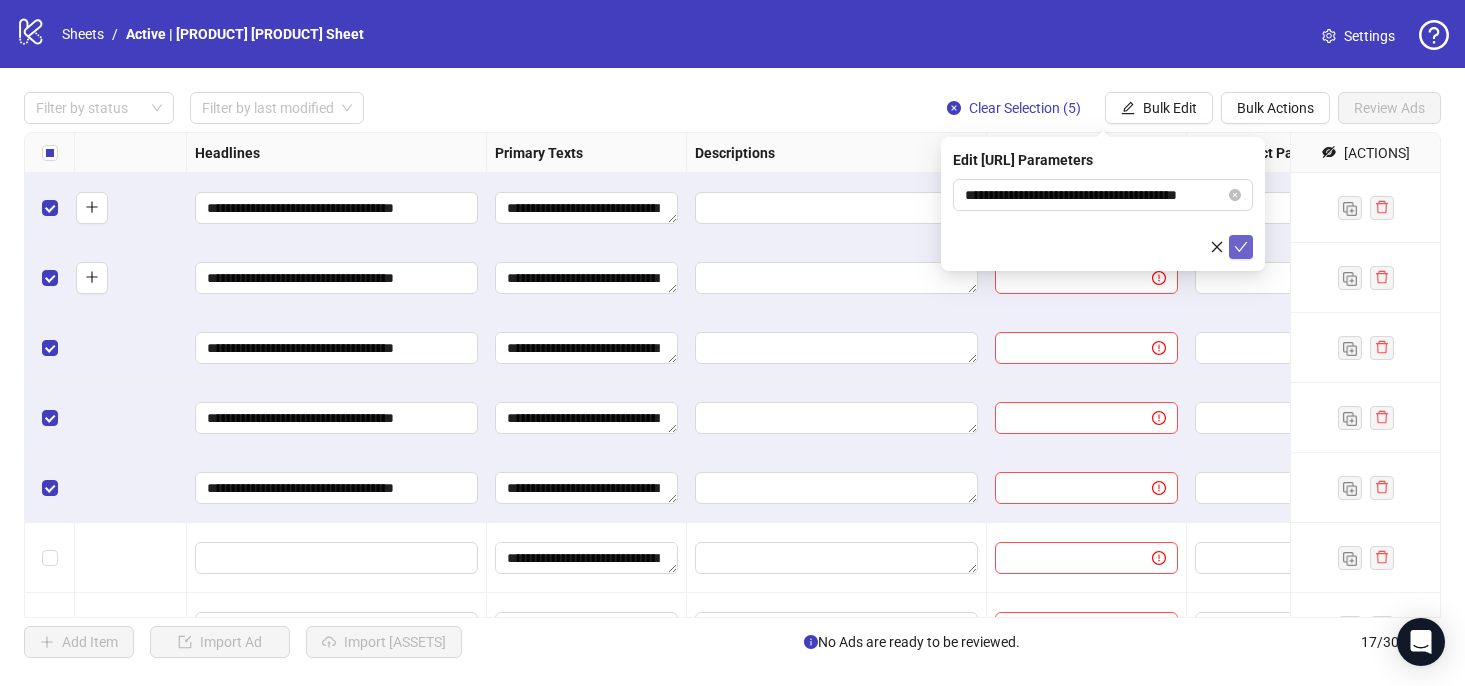 click at bounding box center (1241, 247) 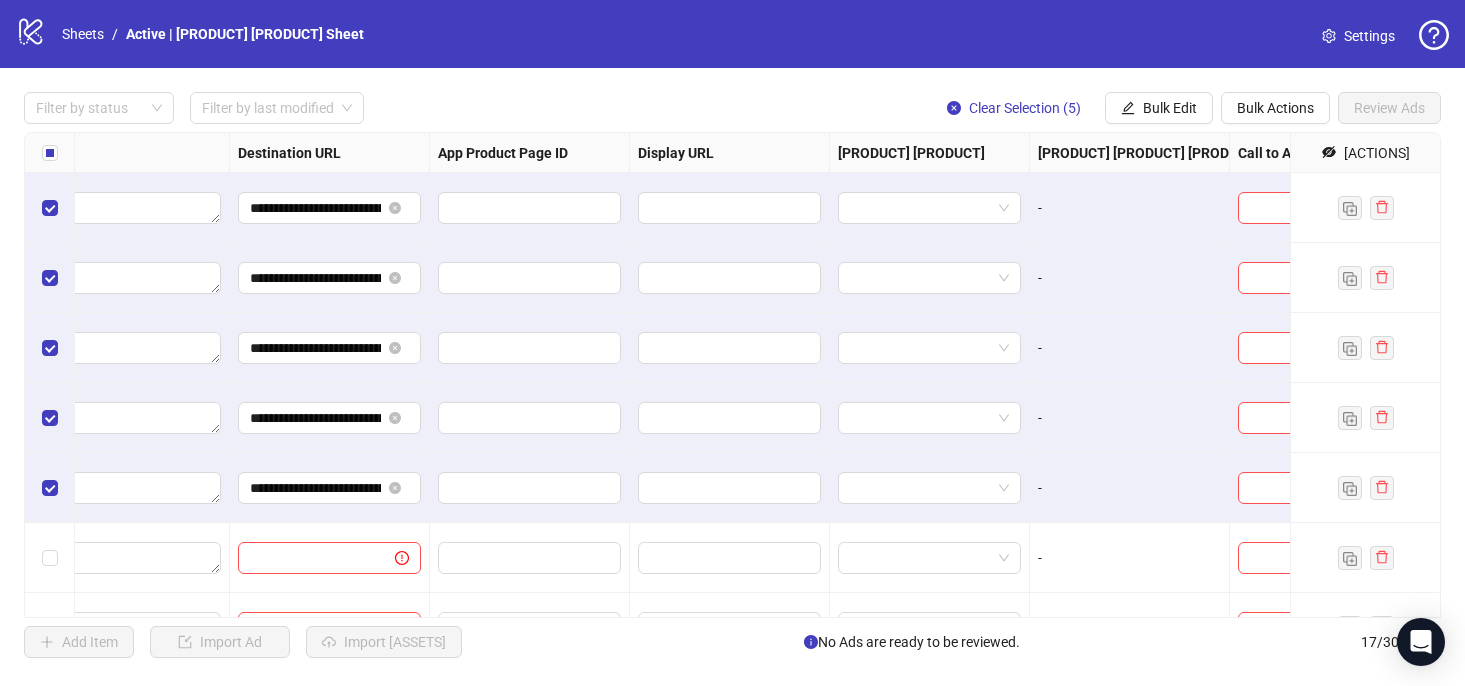 scroll, scrollTop: 0, scrollLeft: 1855, axis: horizontal 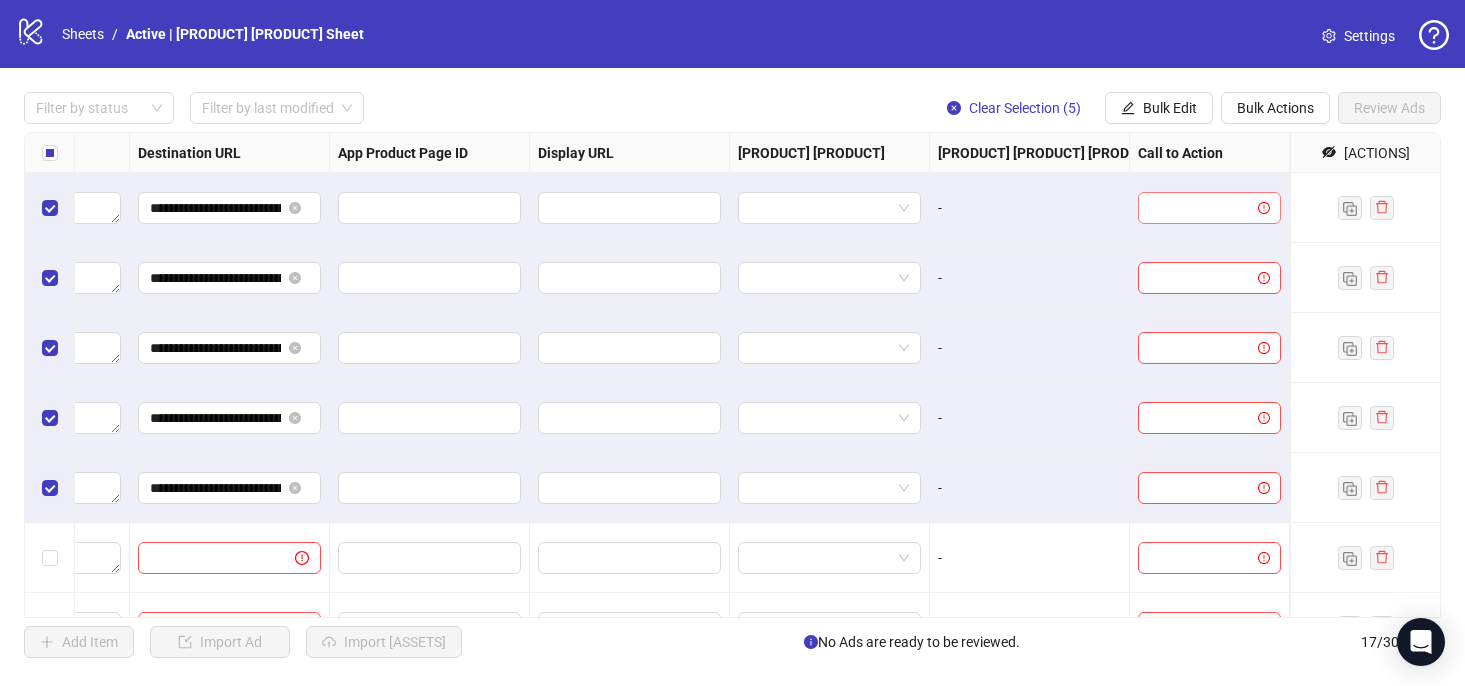 click at bounding box center [1200, 208] 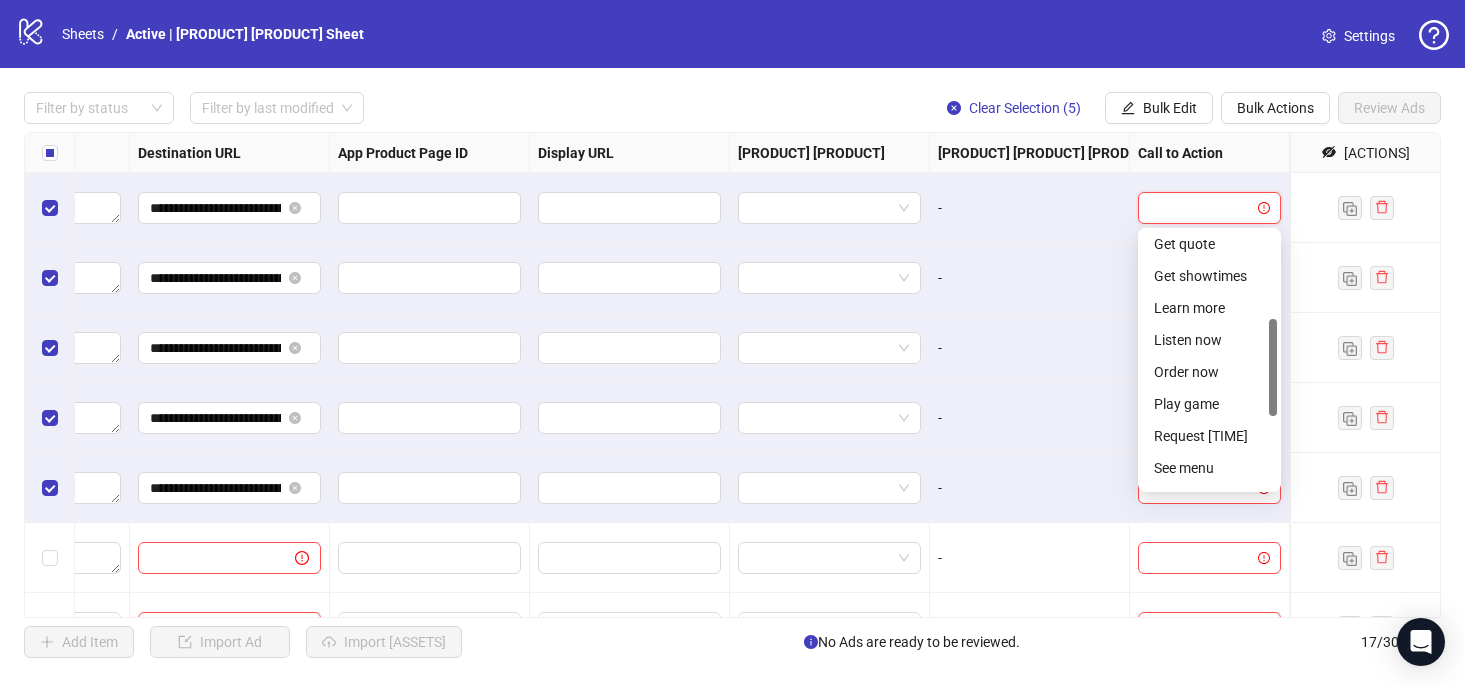 scroll, scrollTop: 382, scrollLeft: 0, axis: vertical 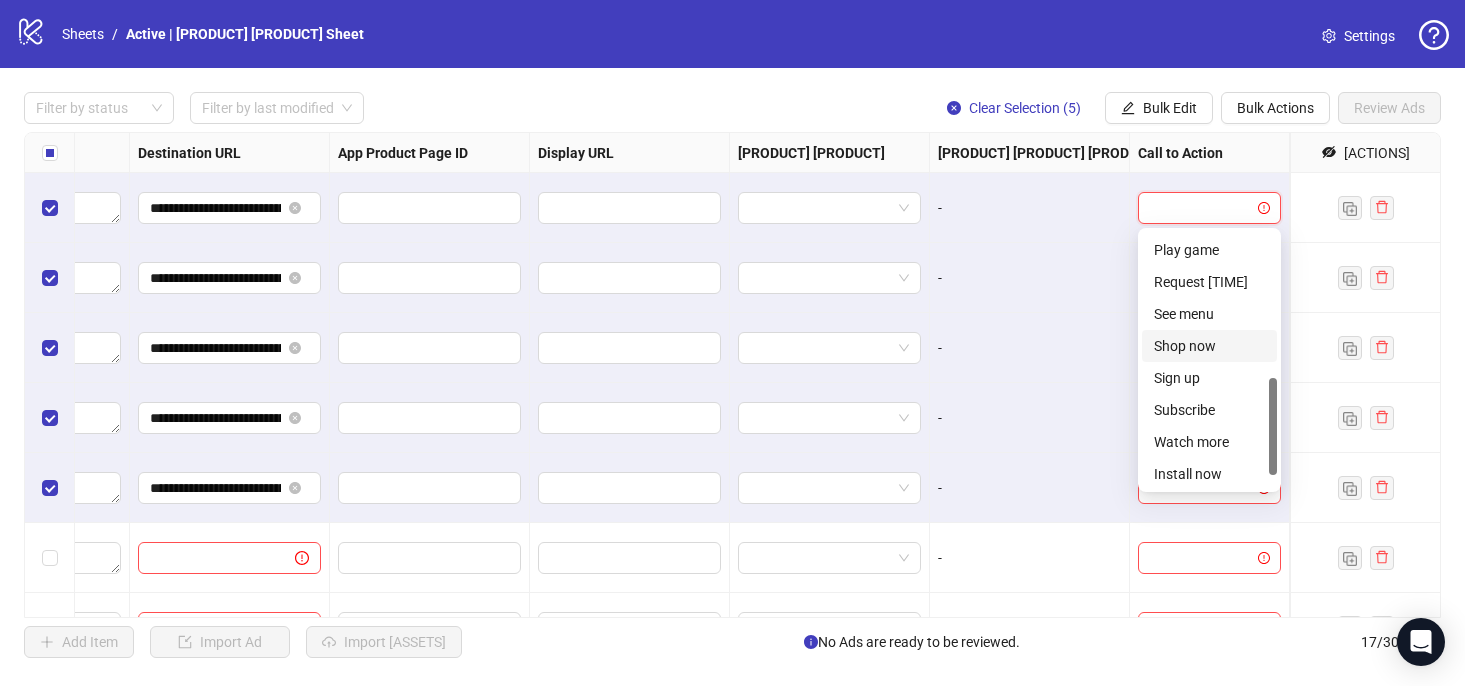 click on "Shop now" at bounding box center [1209, 346] 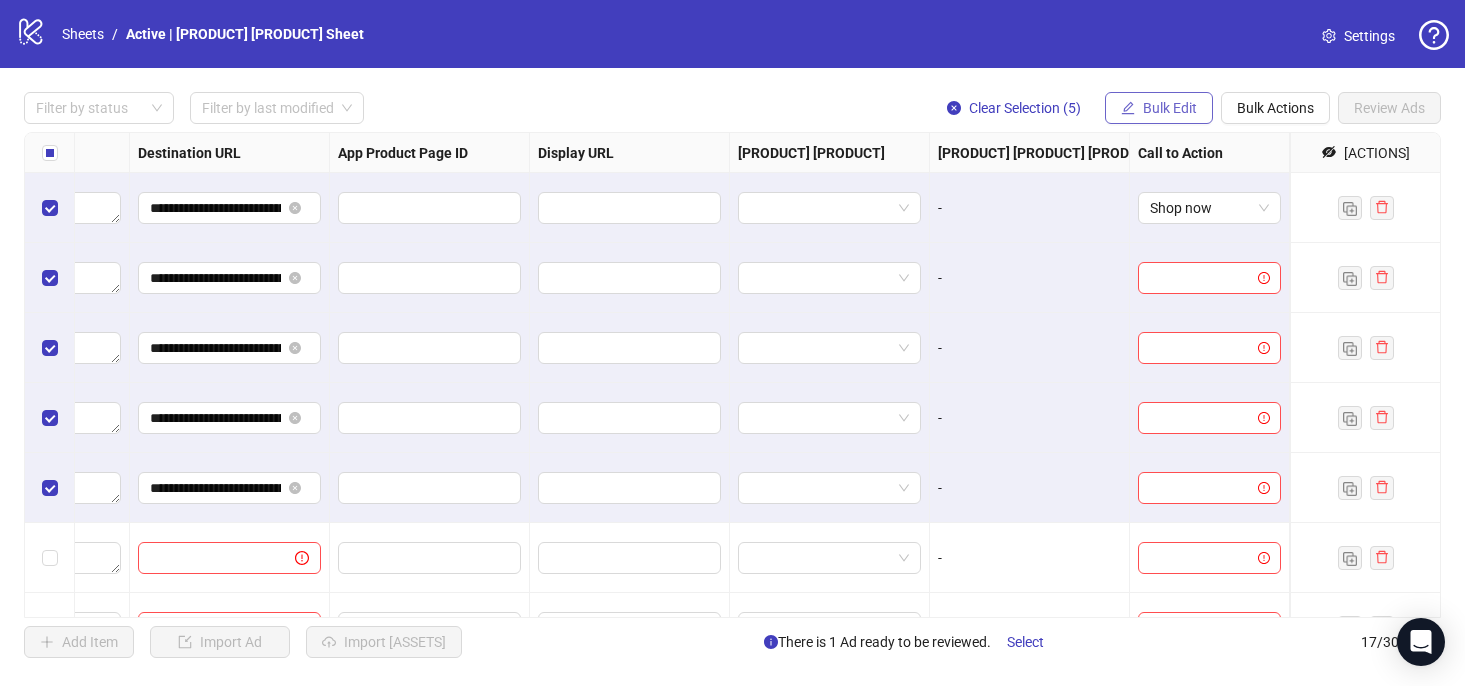 click on "Bulk Edit" at bounding box center [1159, 108] 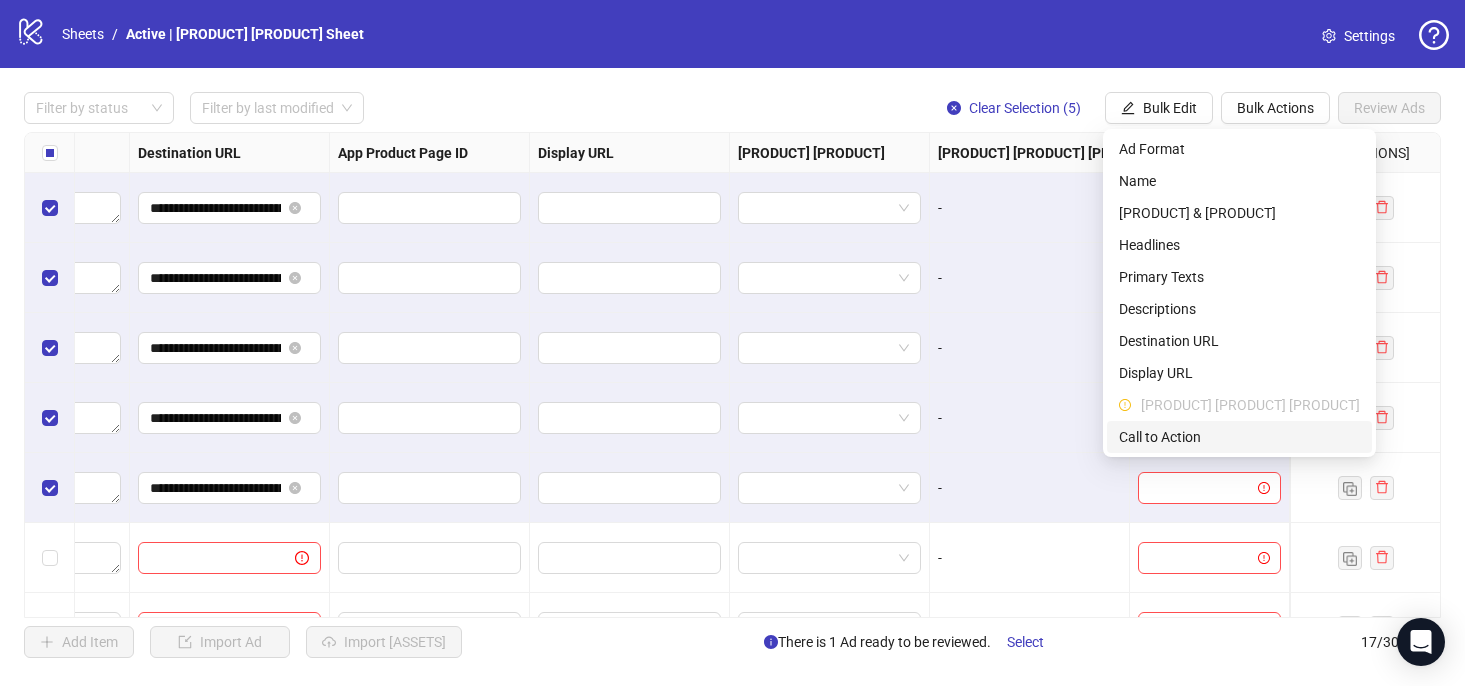 click on "Call to Action" at bounding box center (1239, 437) 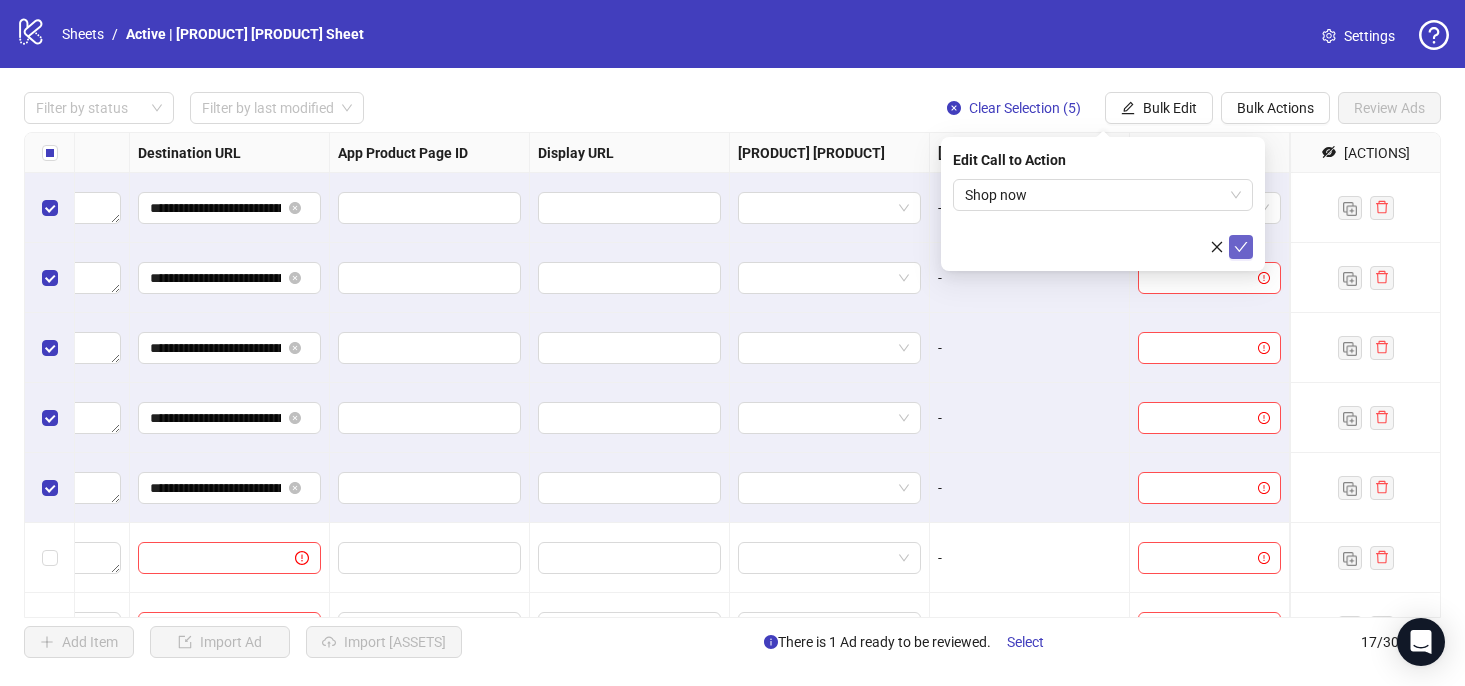click at bounding box center (1241, 247) 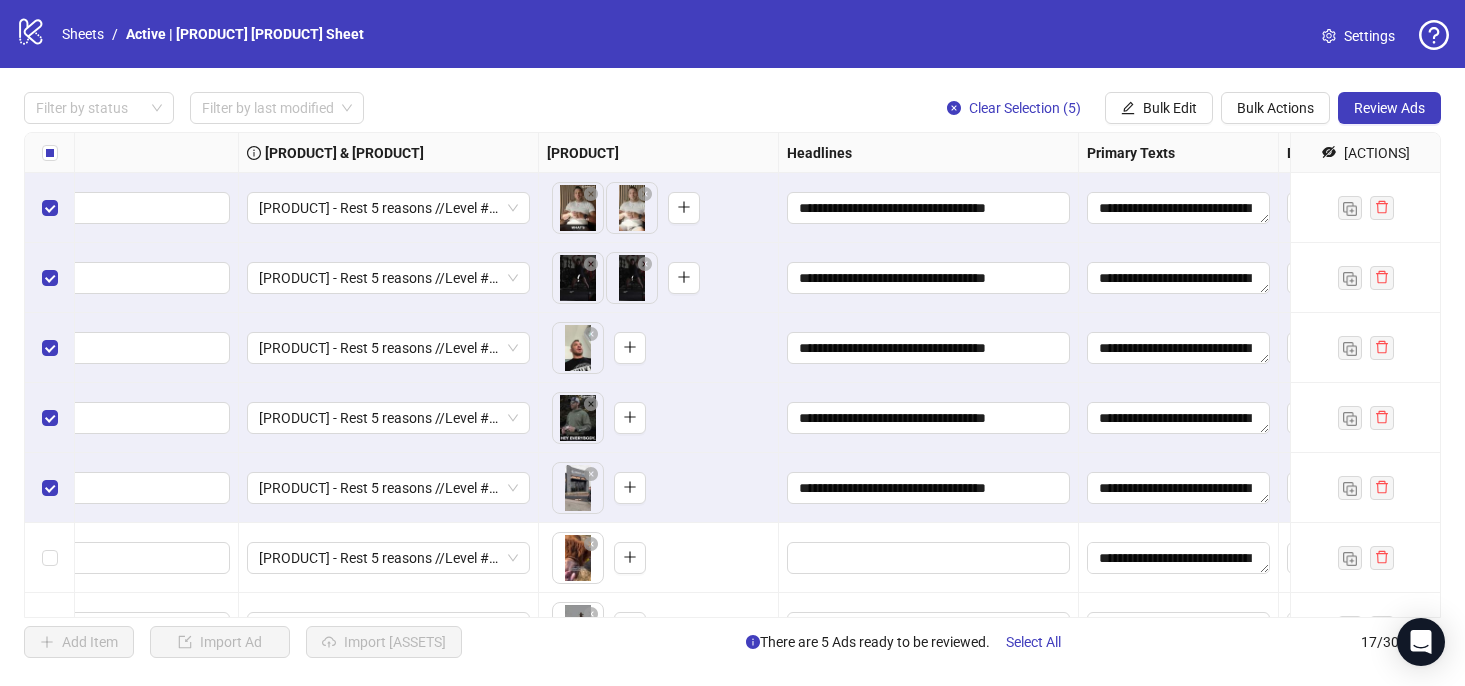 scroll, scrollTop: 0, scrollLeft: 851, axis: horizontal 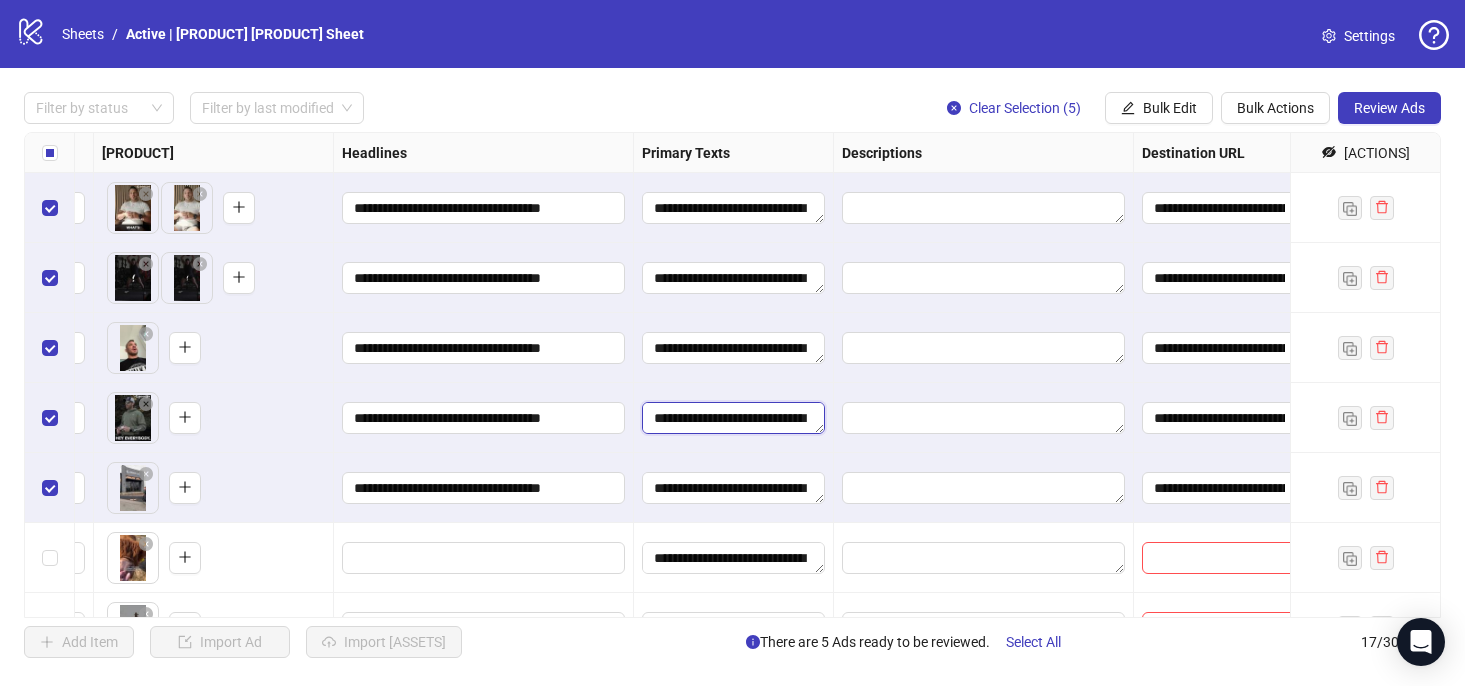 click on "**********" at bounding box center [733, 418] 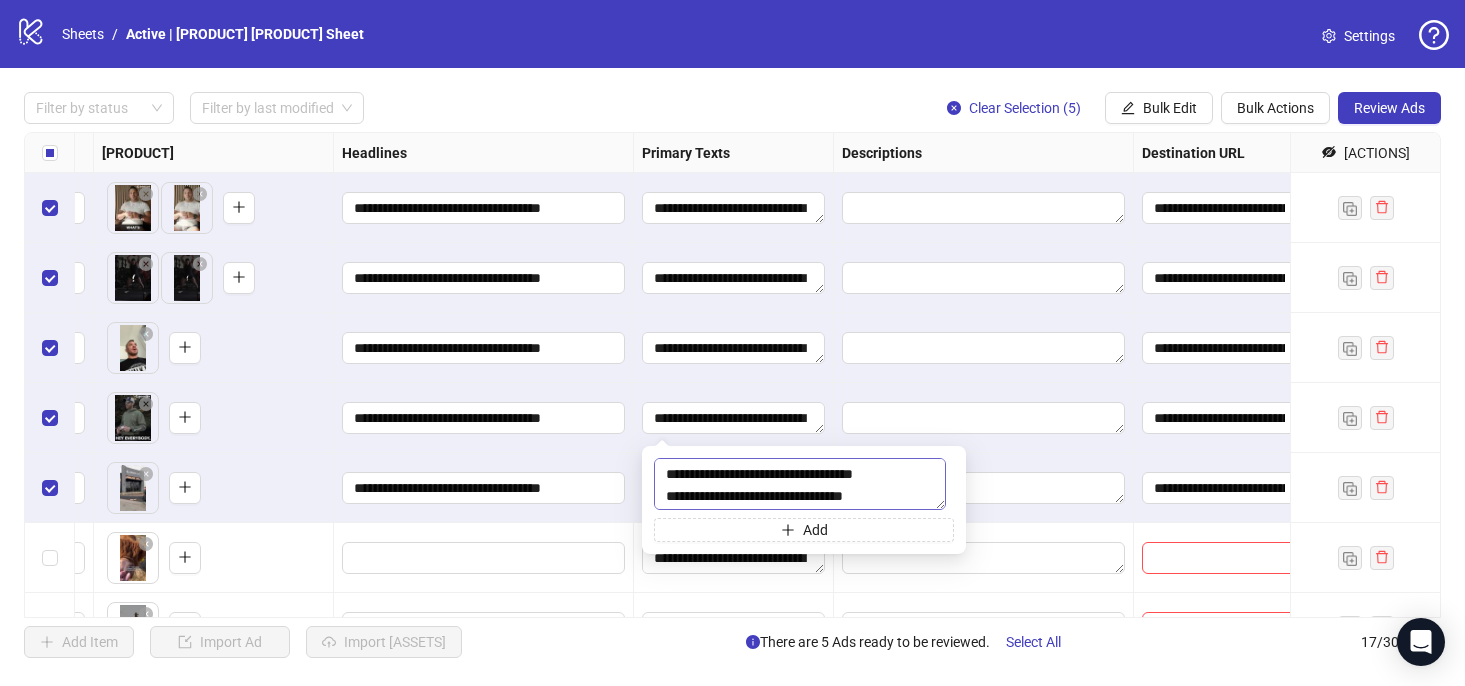 scroll, scrollTop: 0, scrollLeft: 0, axis: both 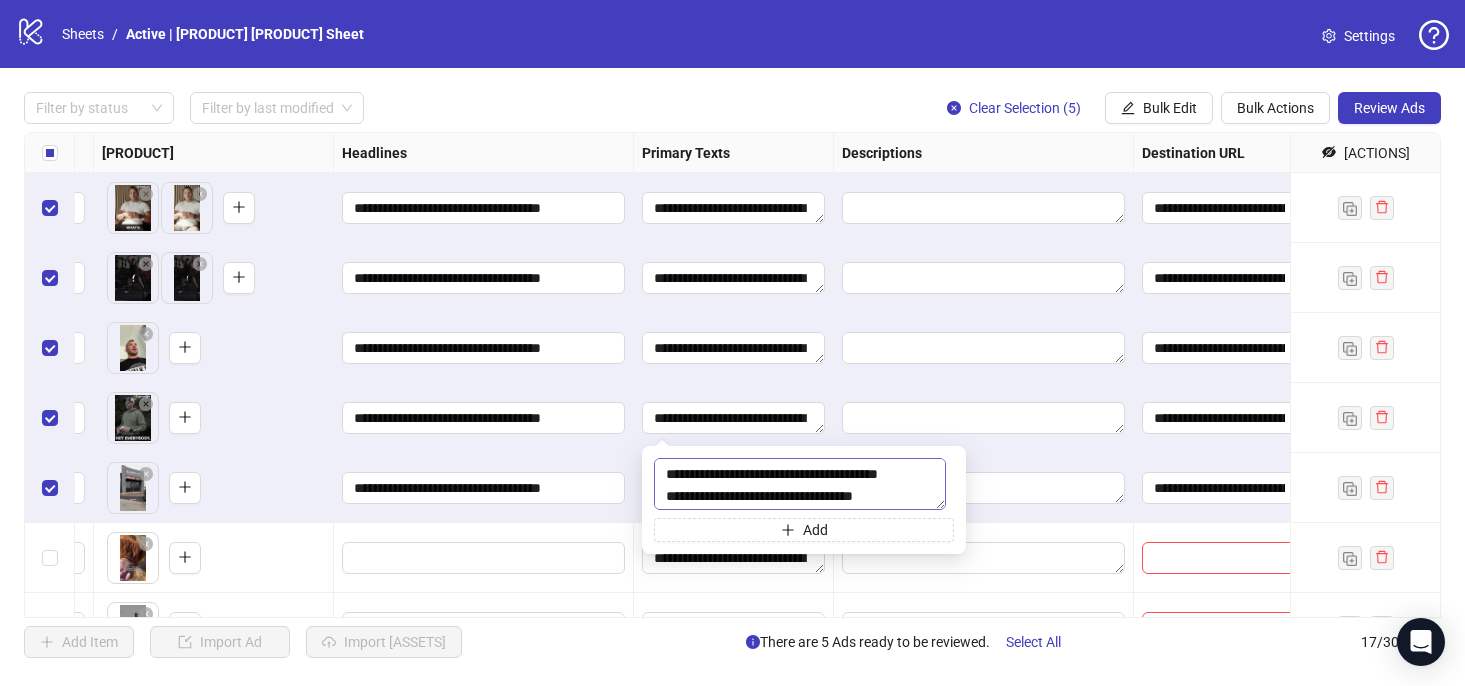 drag, startPoint x: 863, startPoint y: 476, endPoint x: 916, endPoint y: 475, distance: 53.009434 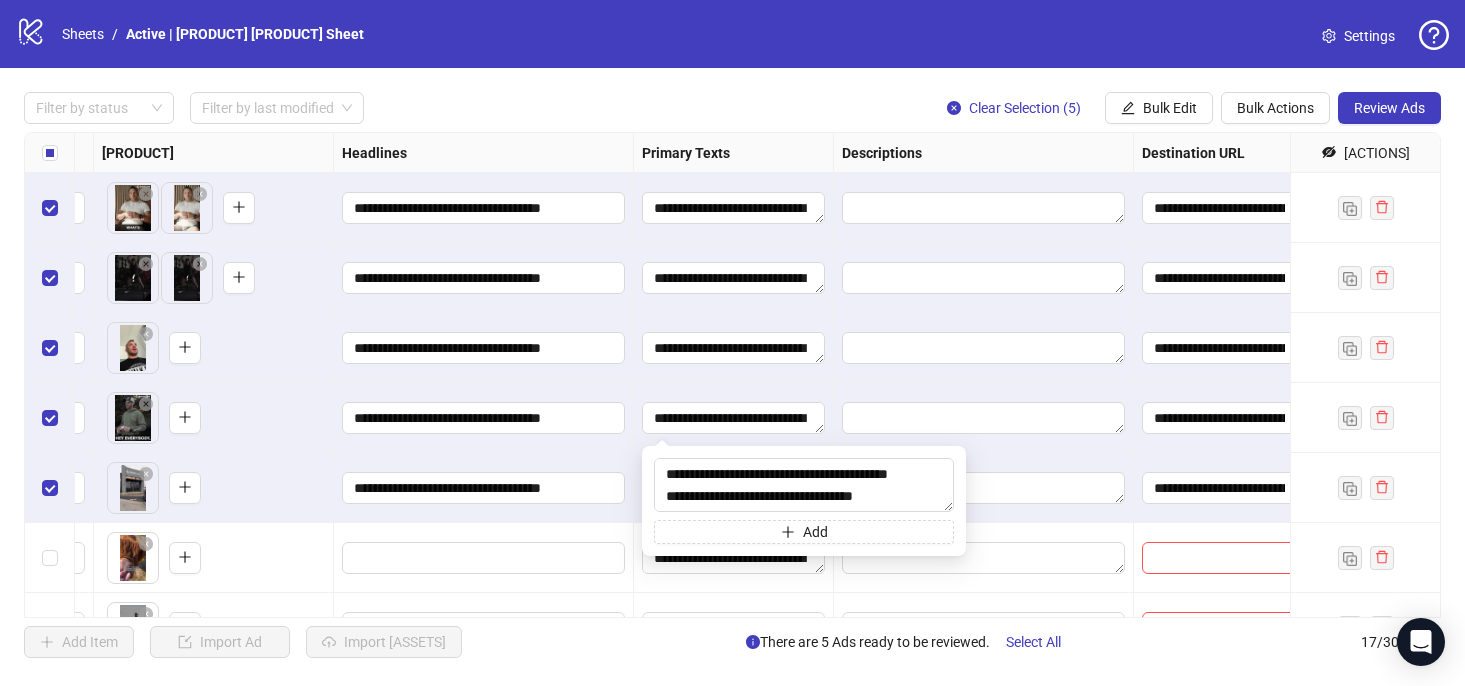 click at bounding box center (984, 418) 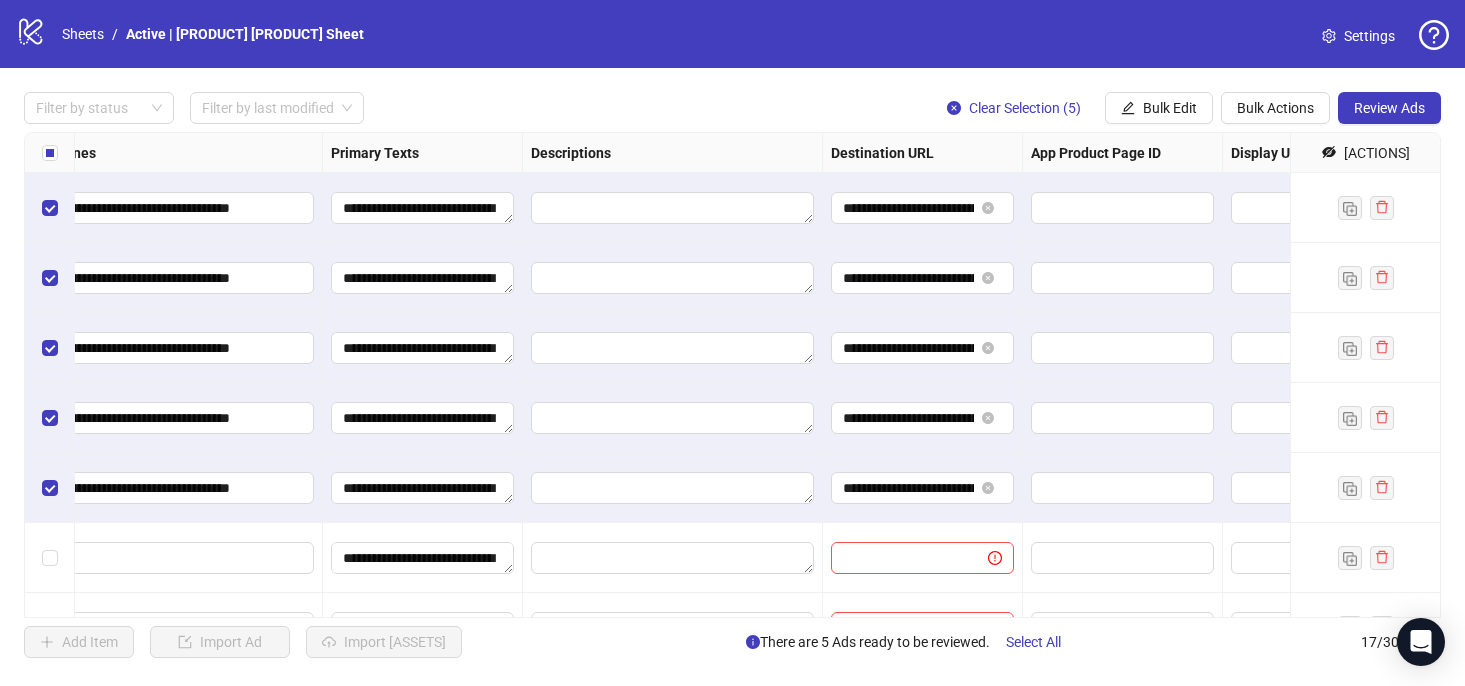 scroll, scrollTop: 0, scrollLeft: 1237, axis: horizontal 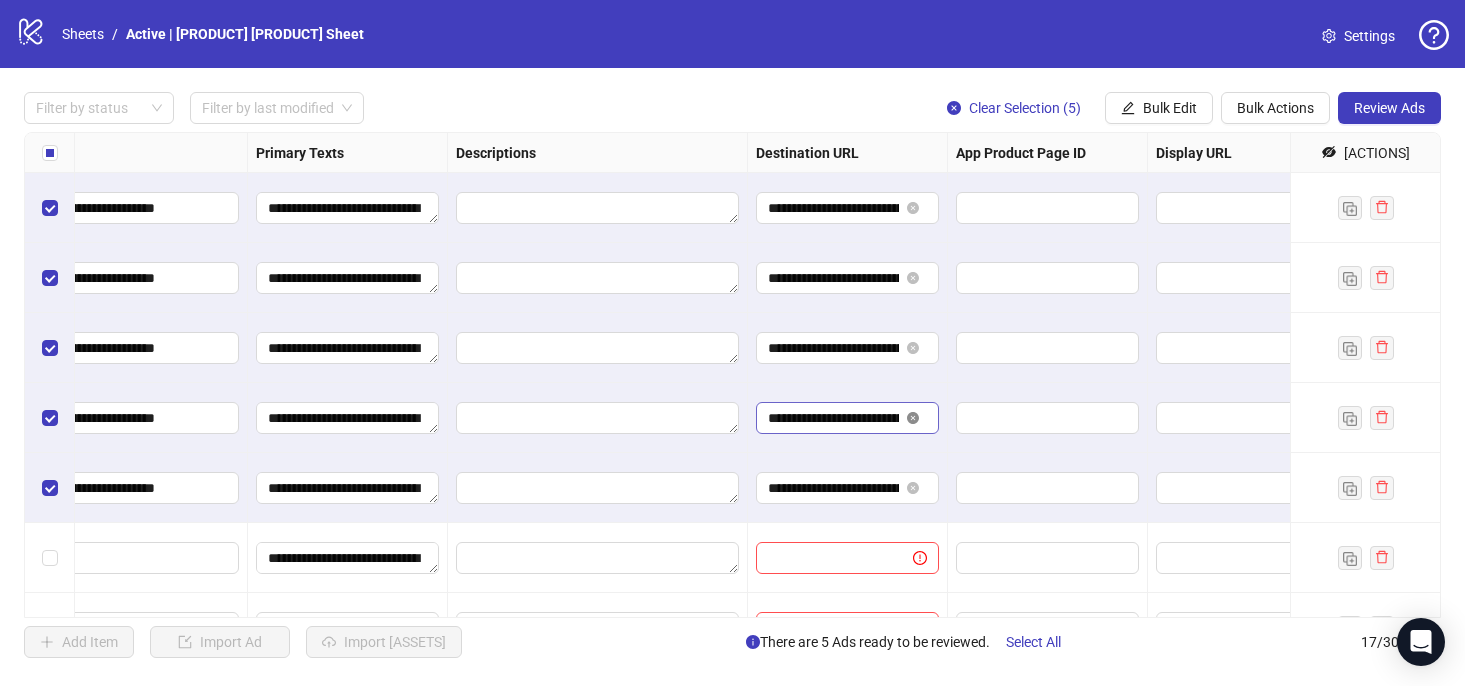 click at bounding box center [913, 208] 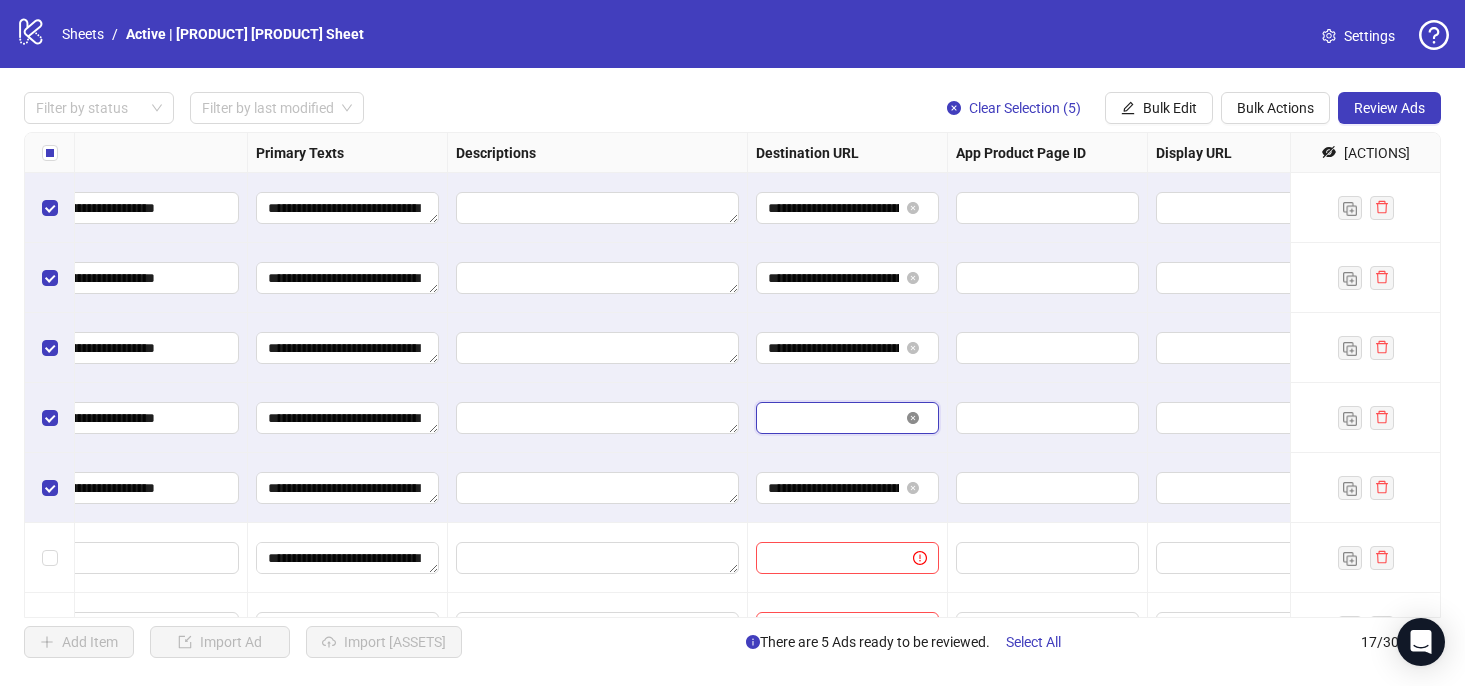 scroll, scrollTop: 0, scrollLeft: 0, axis: both 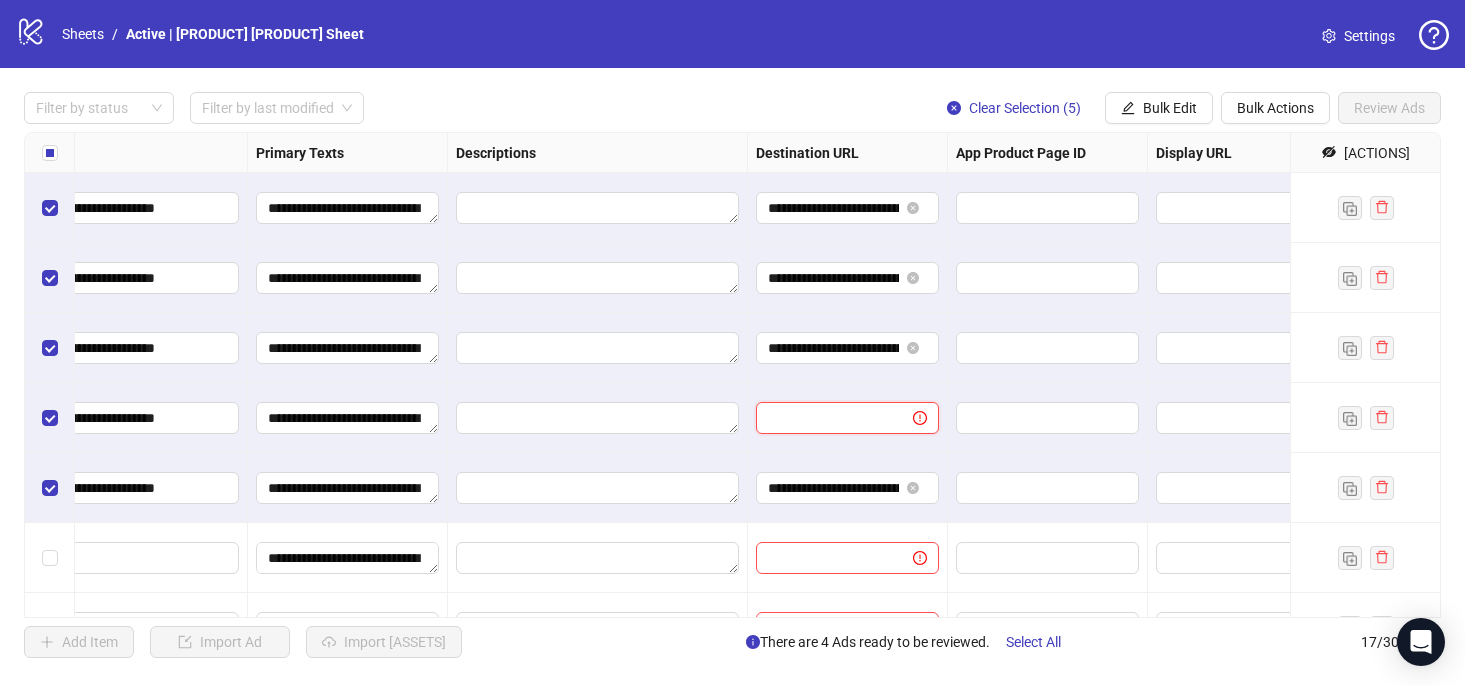 click at bounding box center (826, 418) 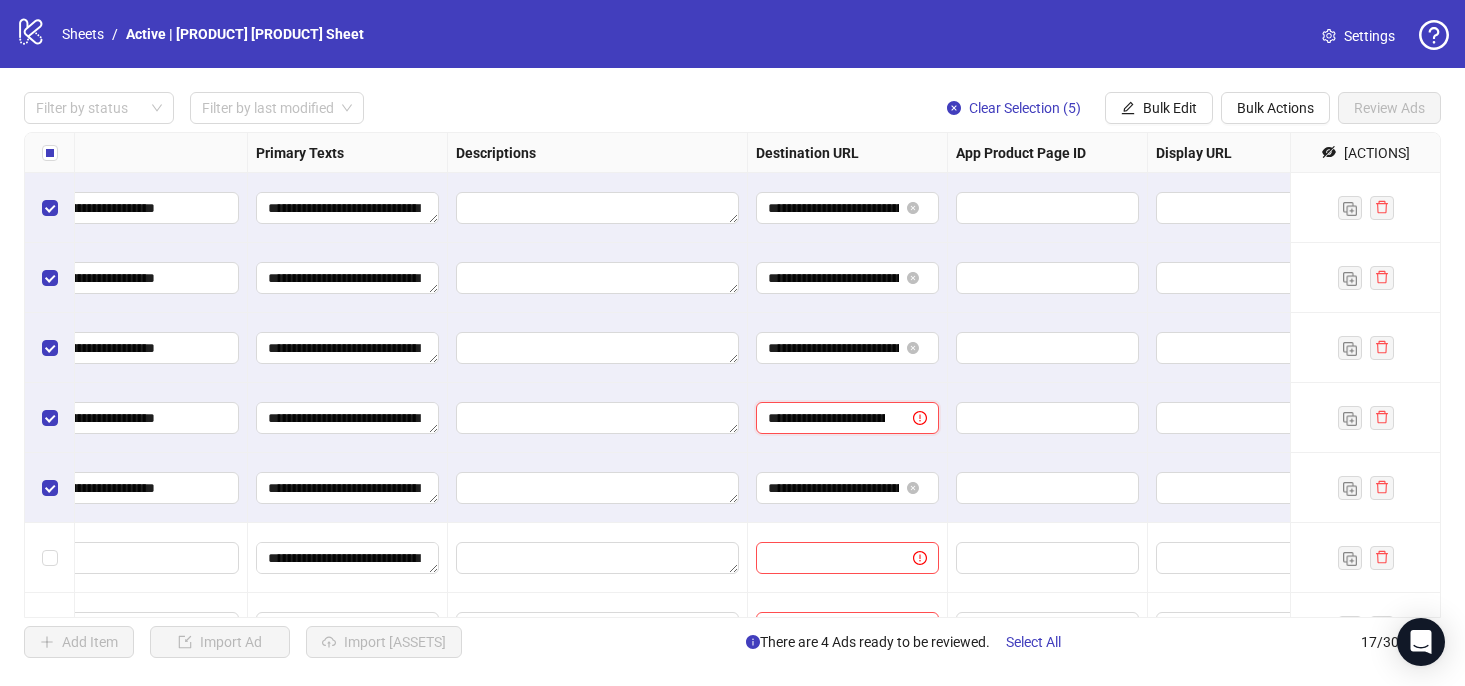 scroll, scrollTop: 0, scrollLeft: 224, axis: horizontal 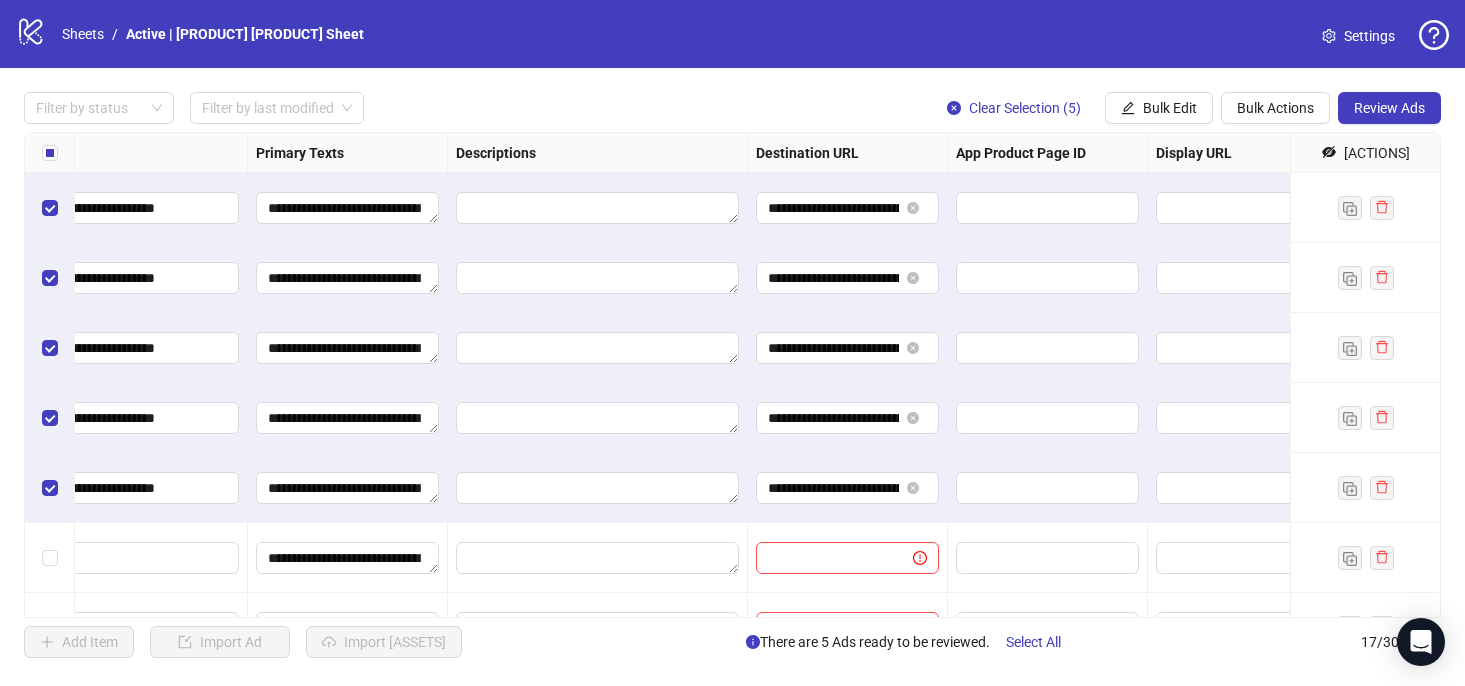 click on "**********" at bounding box center (848, 418) 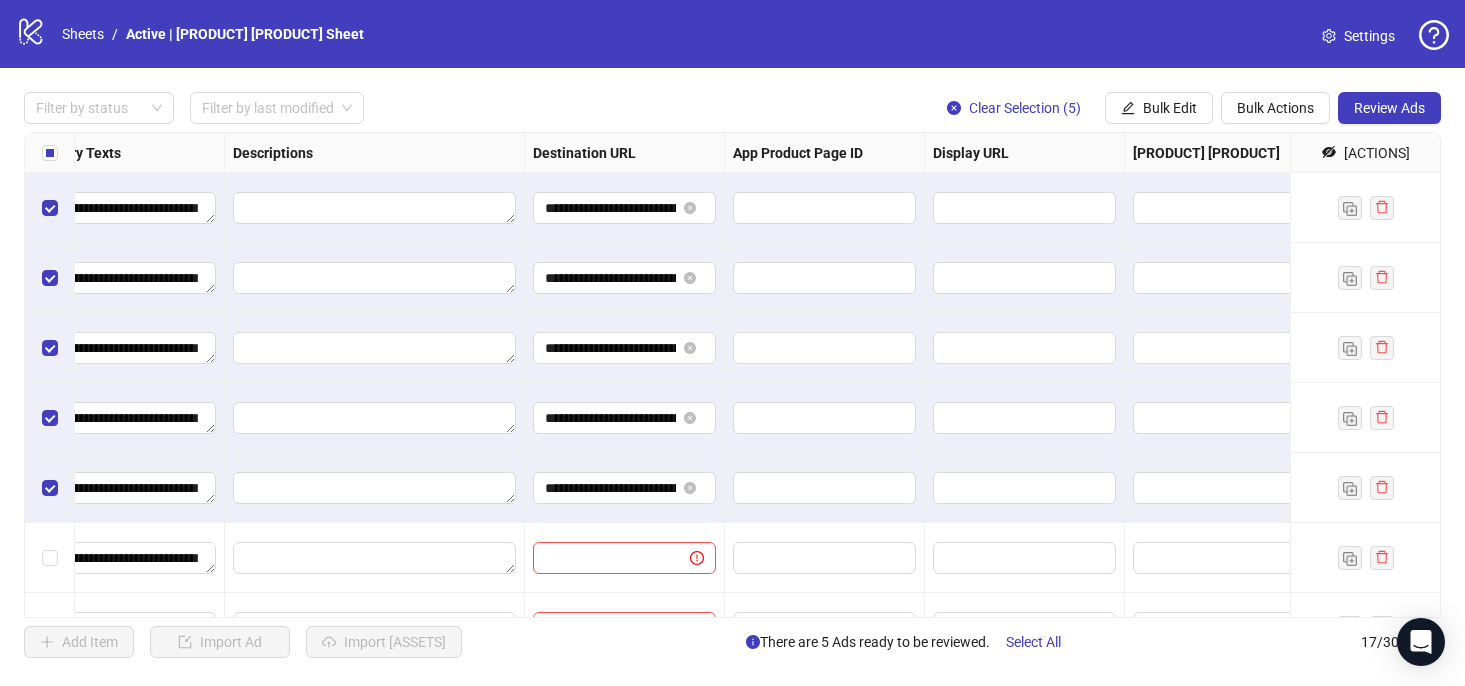 scroll, scrollTop: 0, scrollLeft: 1855, axis: horizontal 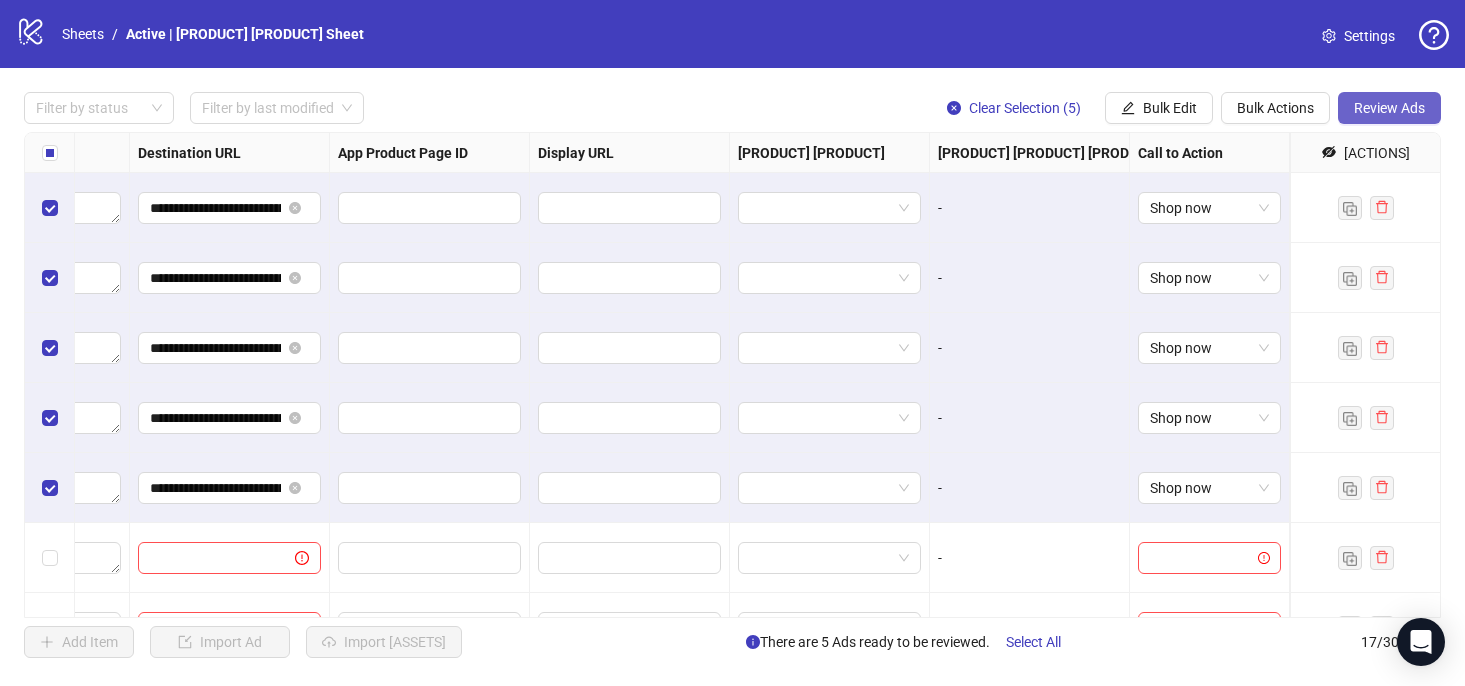click on "Review Ads" at bounding box center [1389, 108] 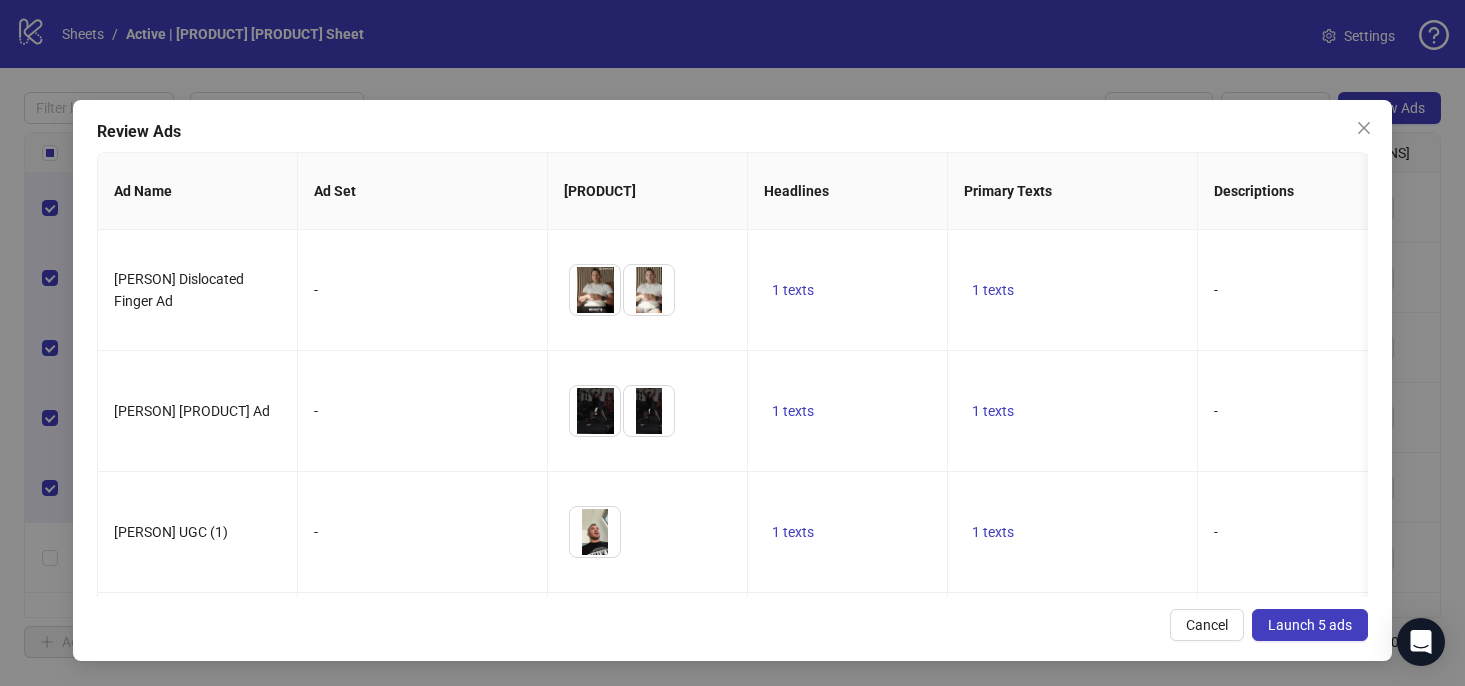click on "Launch 5 ads" at bounding box center (1310, 625) 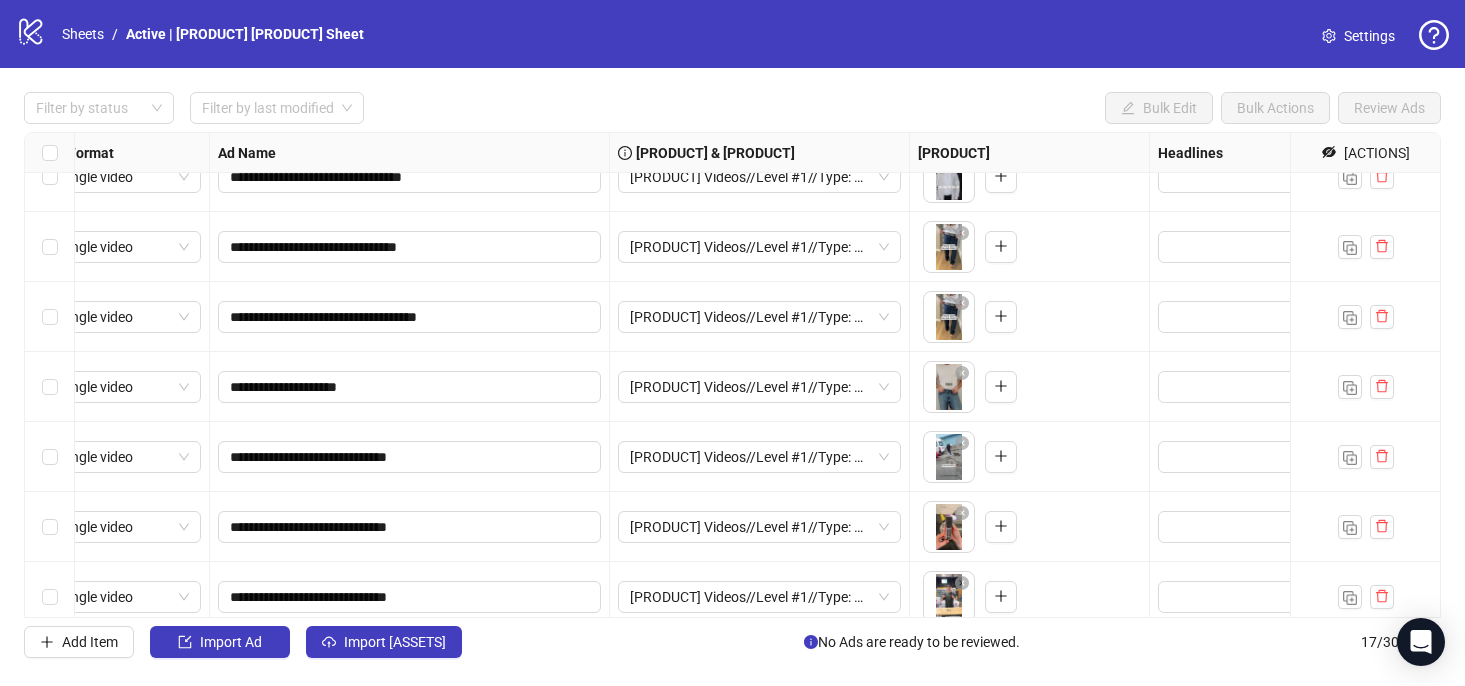 scroll, scrollTop: 746, scrollLeft: 35, axis: both 